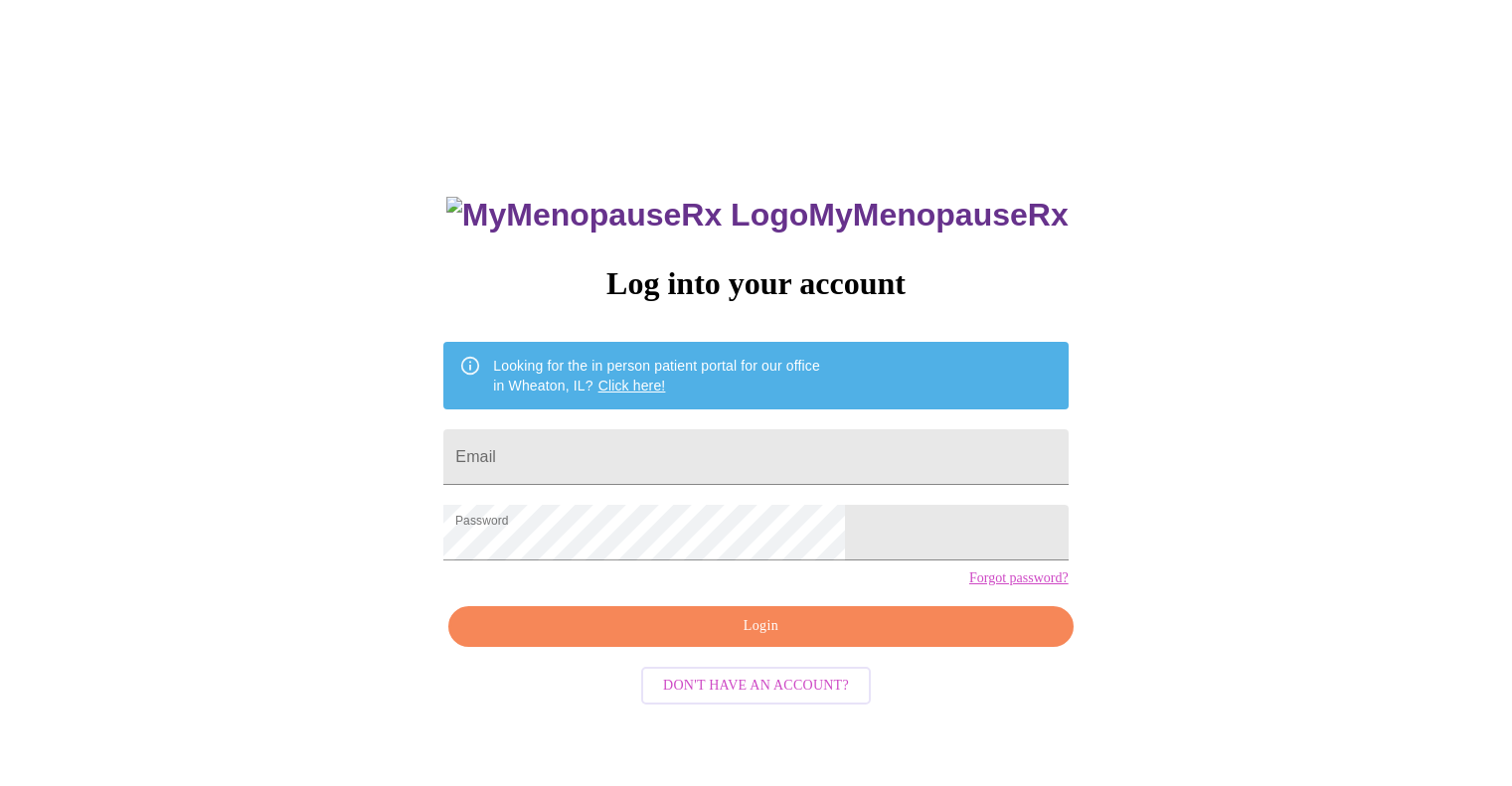 scroll, scrollTop: 0, scrollLeft: 0, axis: both 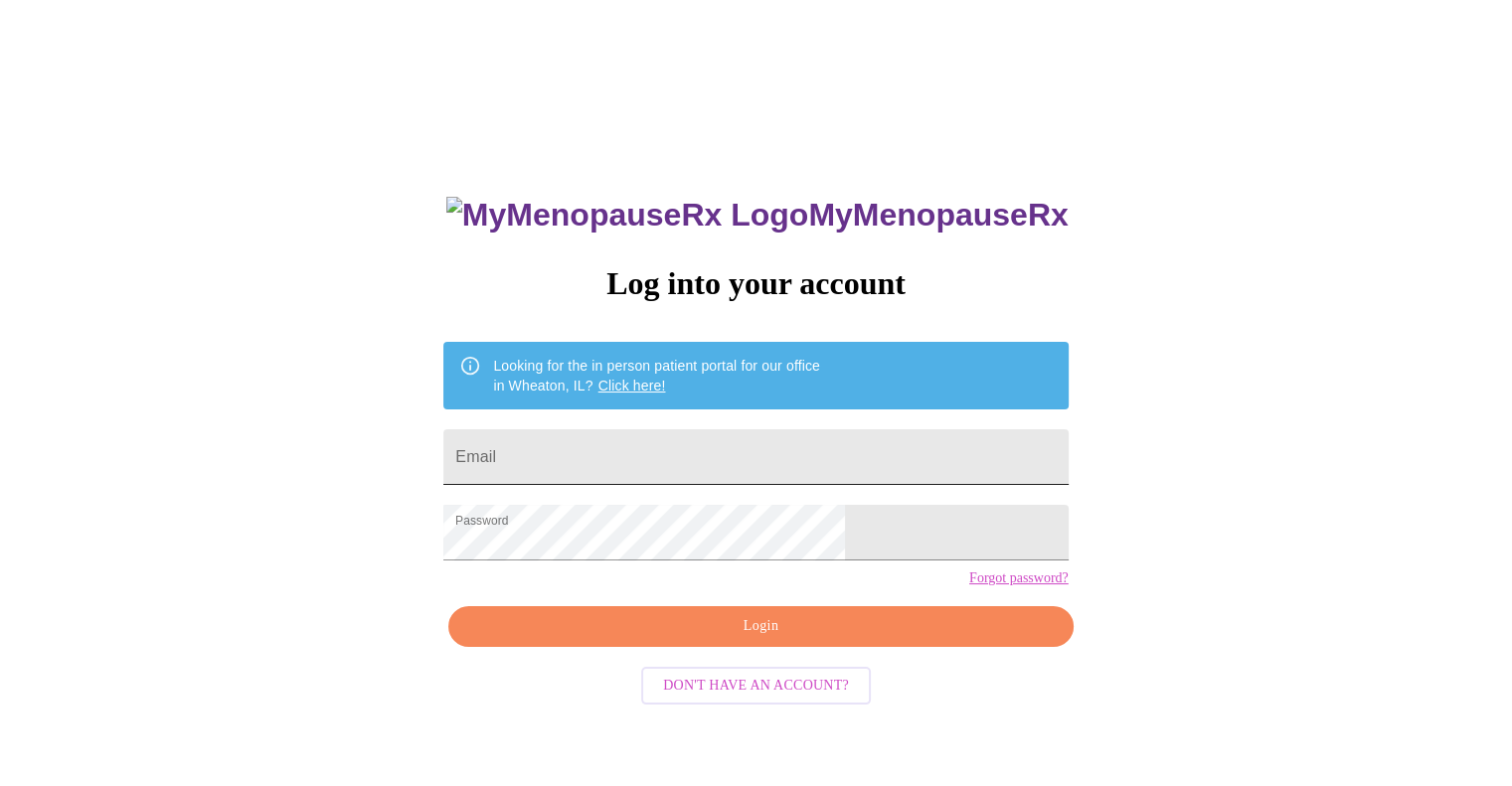 click on "Email" at bounding box center (756, 457) 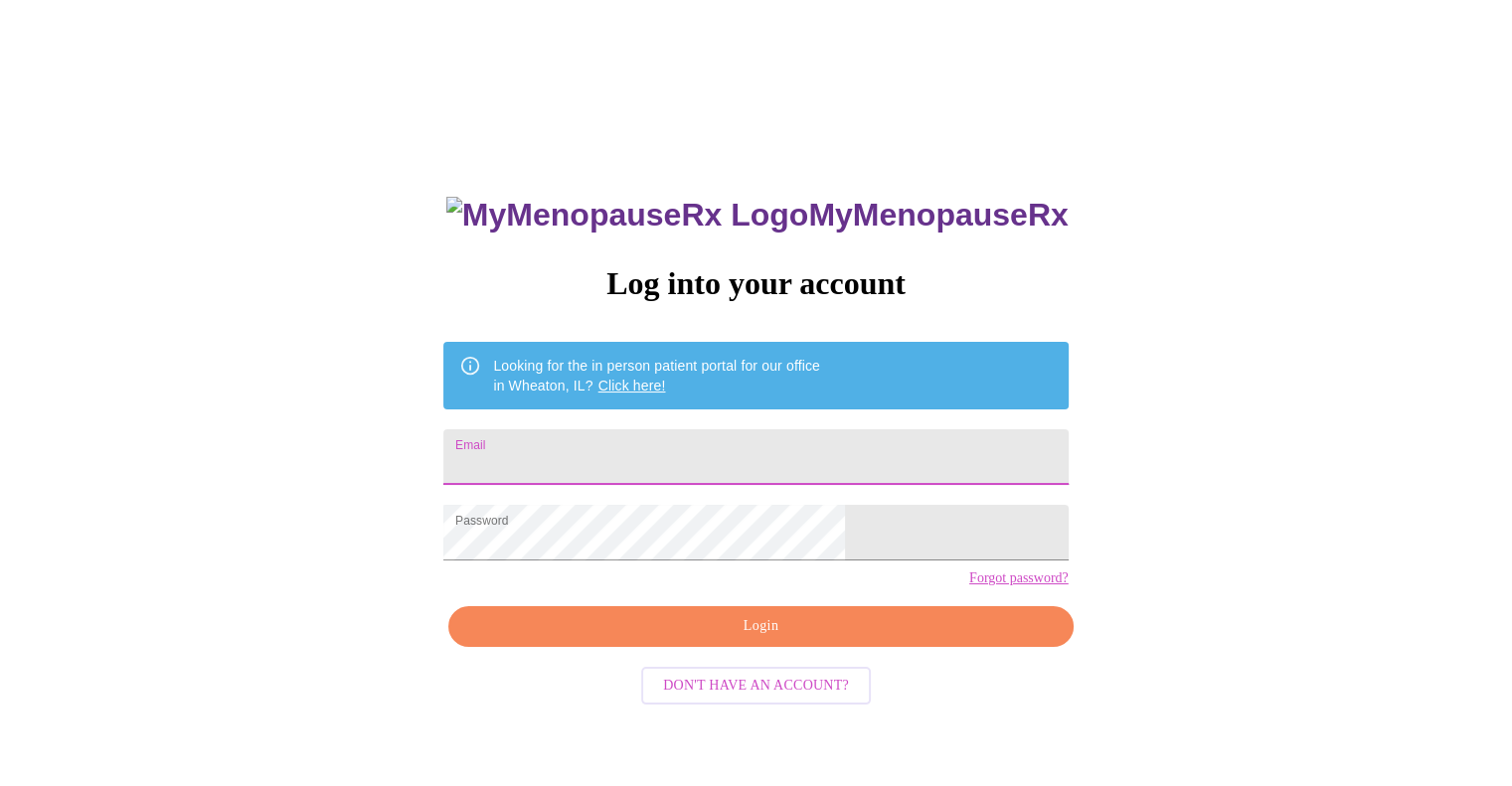 type on "[EMAIL]" 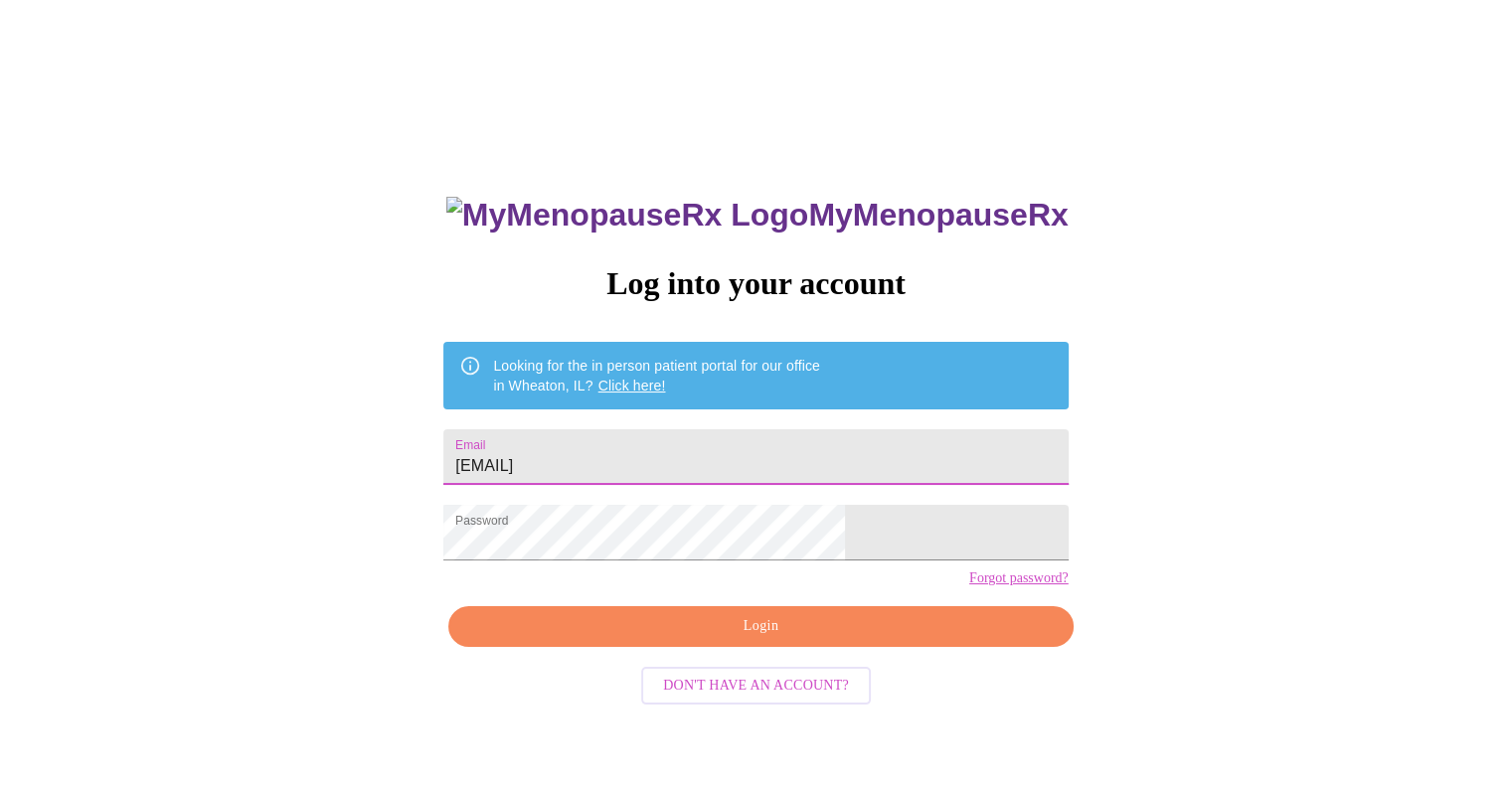 click on "Login" at bounding box center [760, 626] 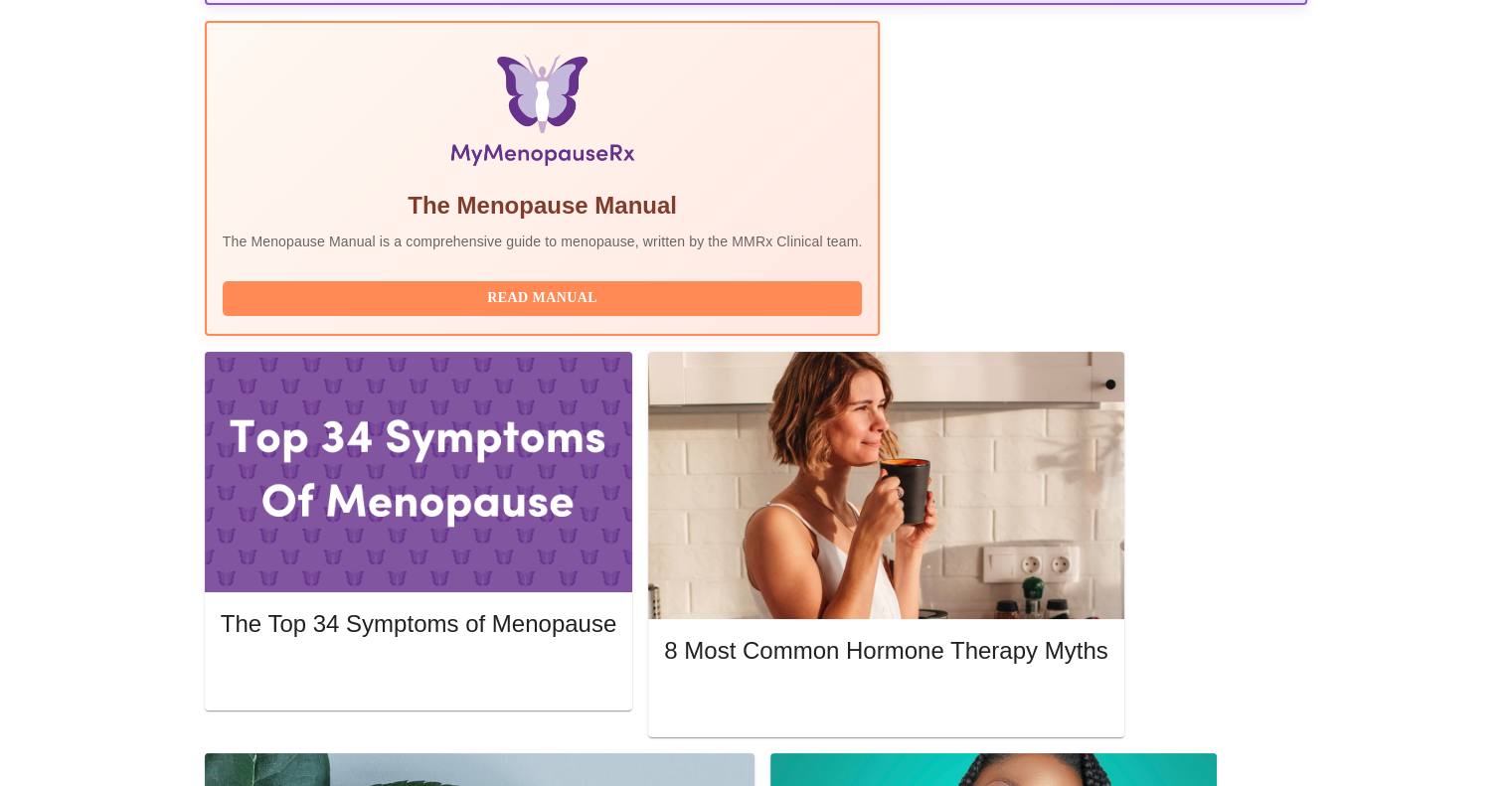 scroll, scrollTop: 614, scrollLeft: 0, axis: vertical 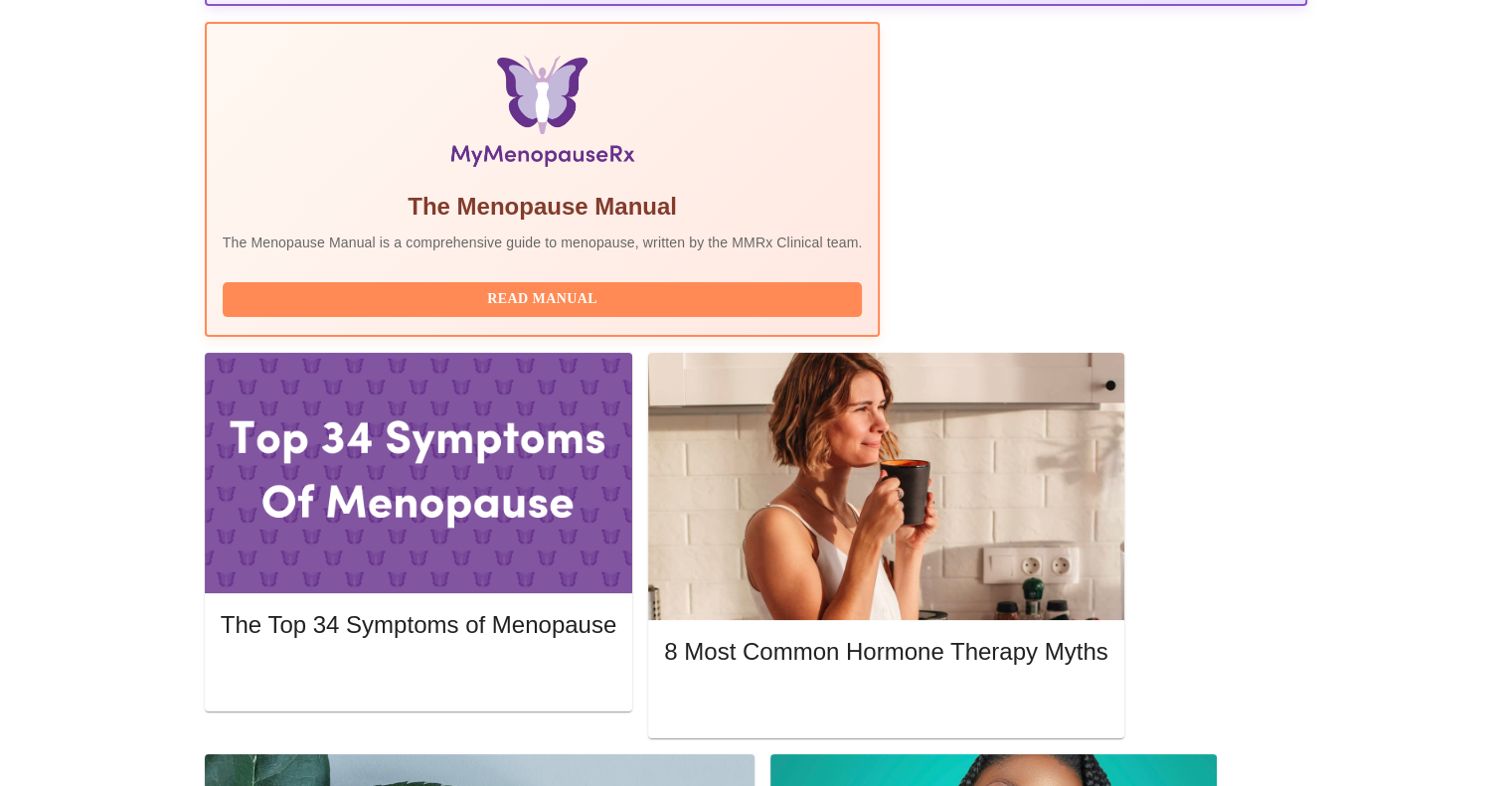 click on "Complete Pre-Assessment" at bounding box center [1172, 1921] 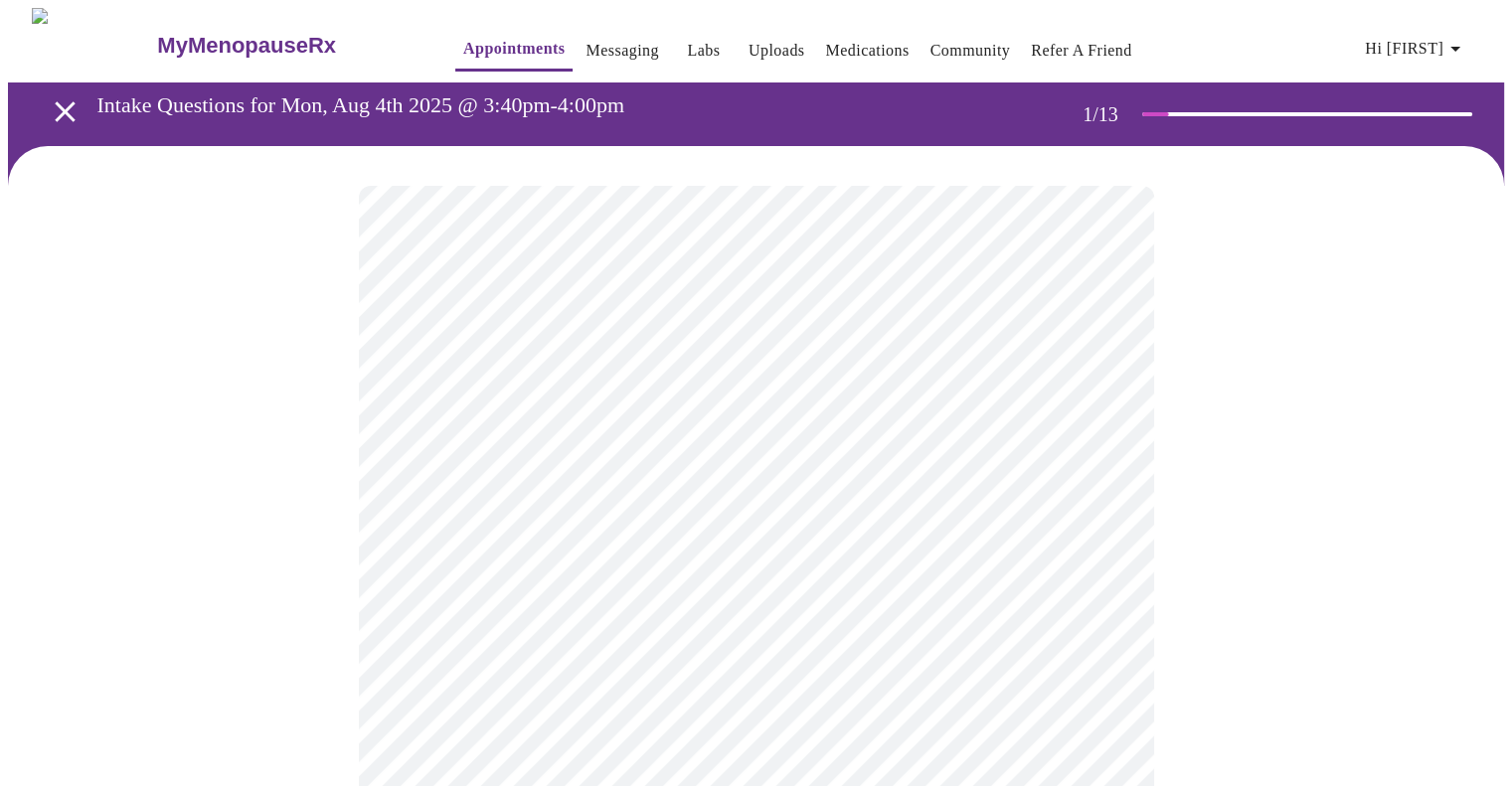 click on "MyMenopauseRx Appointments Messaging Labs Uploads Medications Community Refer a Friend Hi [FIRST] [LAST]    Intake Questions for Mon, Aug 4th 2025 @ 3:40pm-4:00pm 1  /  13 Settings Billing Invoices Log out" at bounding box center (756, 914) 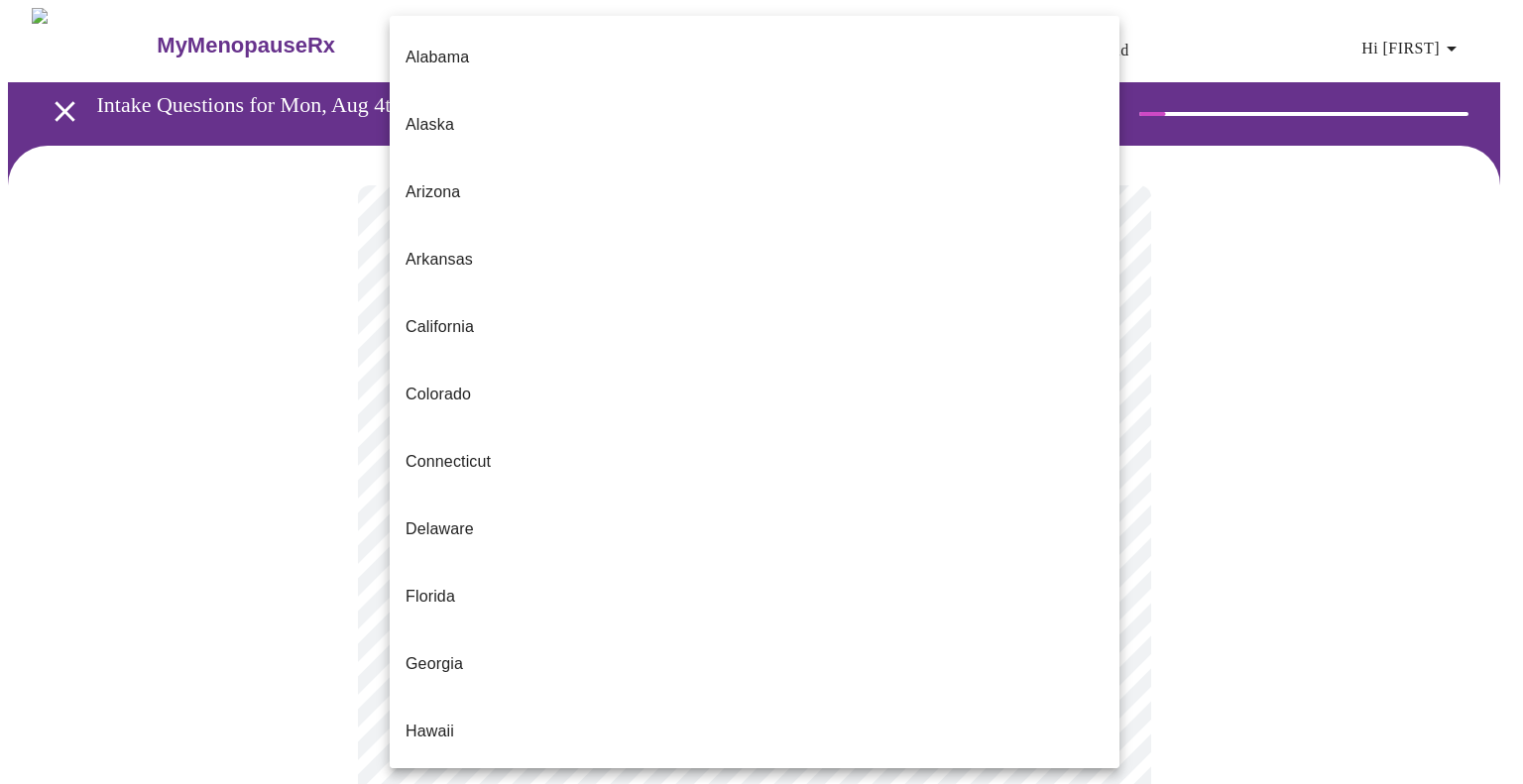 click on "Florida" at bounding box center (755, 597) 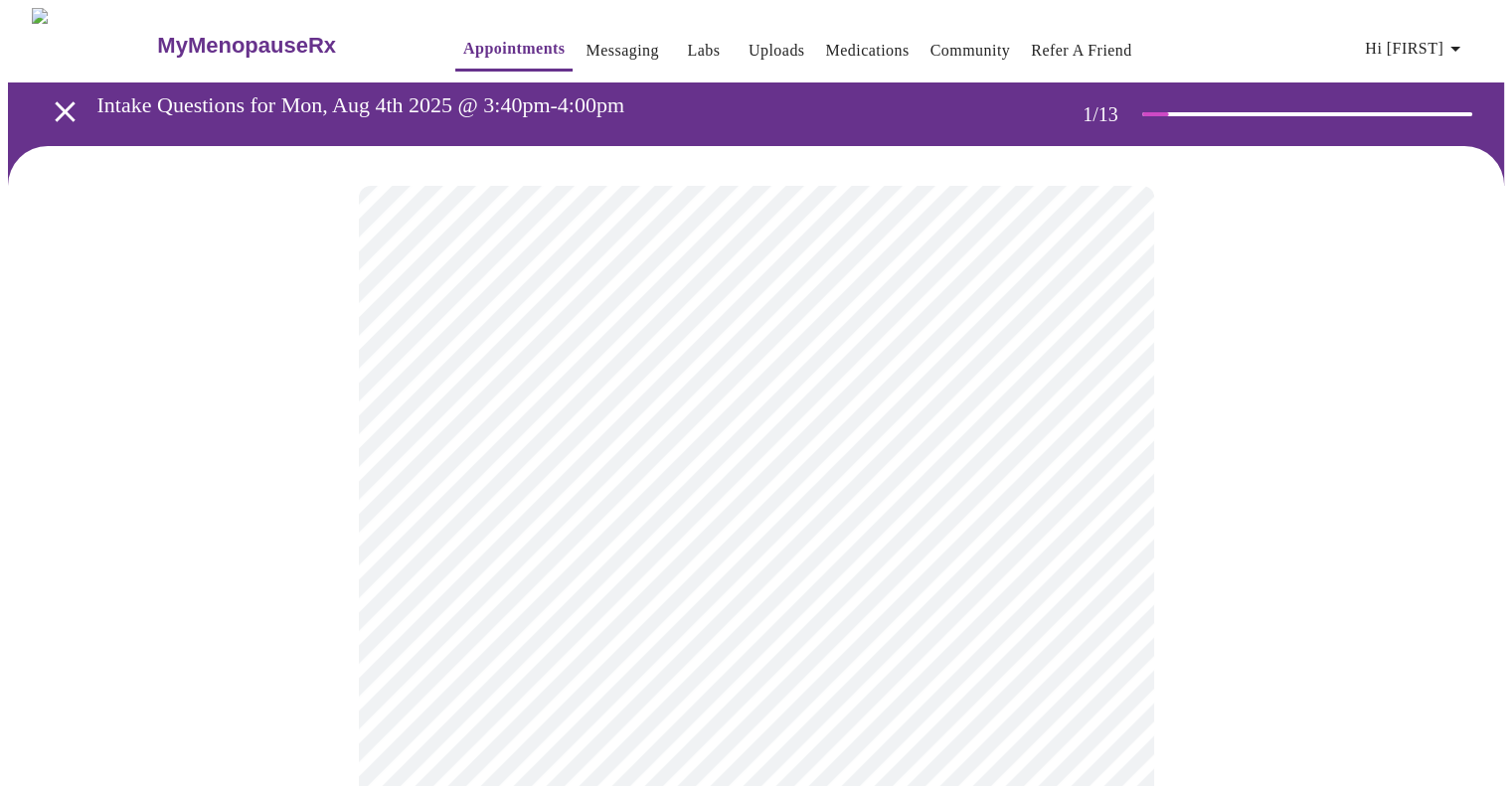click on "MyMenopauseRx Appointments Messaging Labs Uploads Medications Community Refer a Friend Hi [FIRST] [LAST]    Intake Questions for Mon, Aug 4th 2025 @ 3:40pm-4:00pm 1  /  13 Settings Billing Invoices Log out" at bounding box center (756, 908) 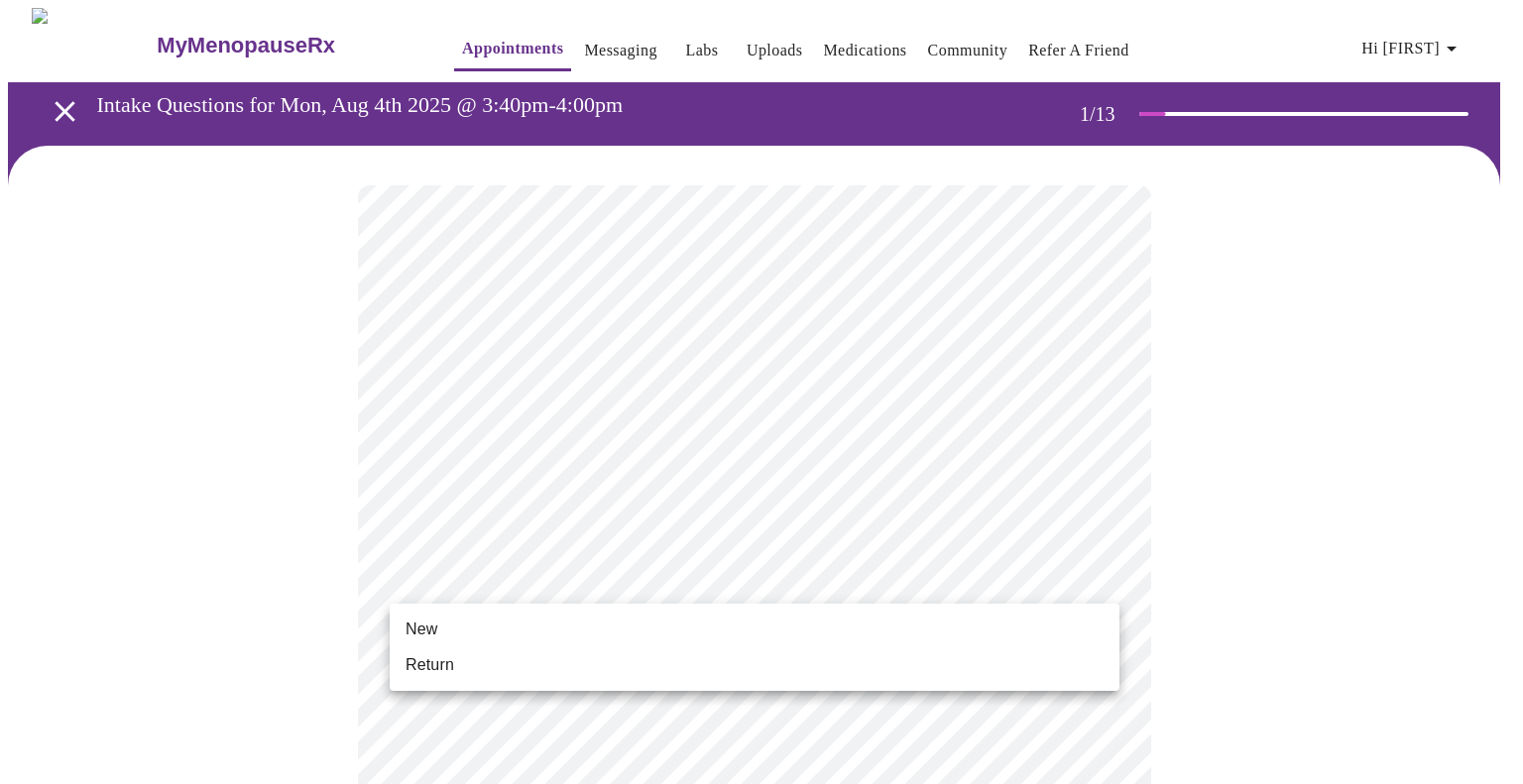 click on "Return" at bounding box center (755, 665) 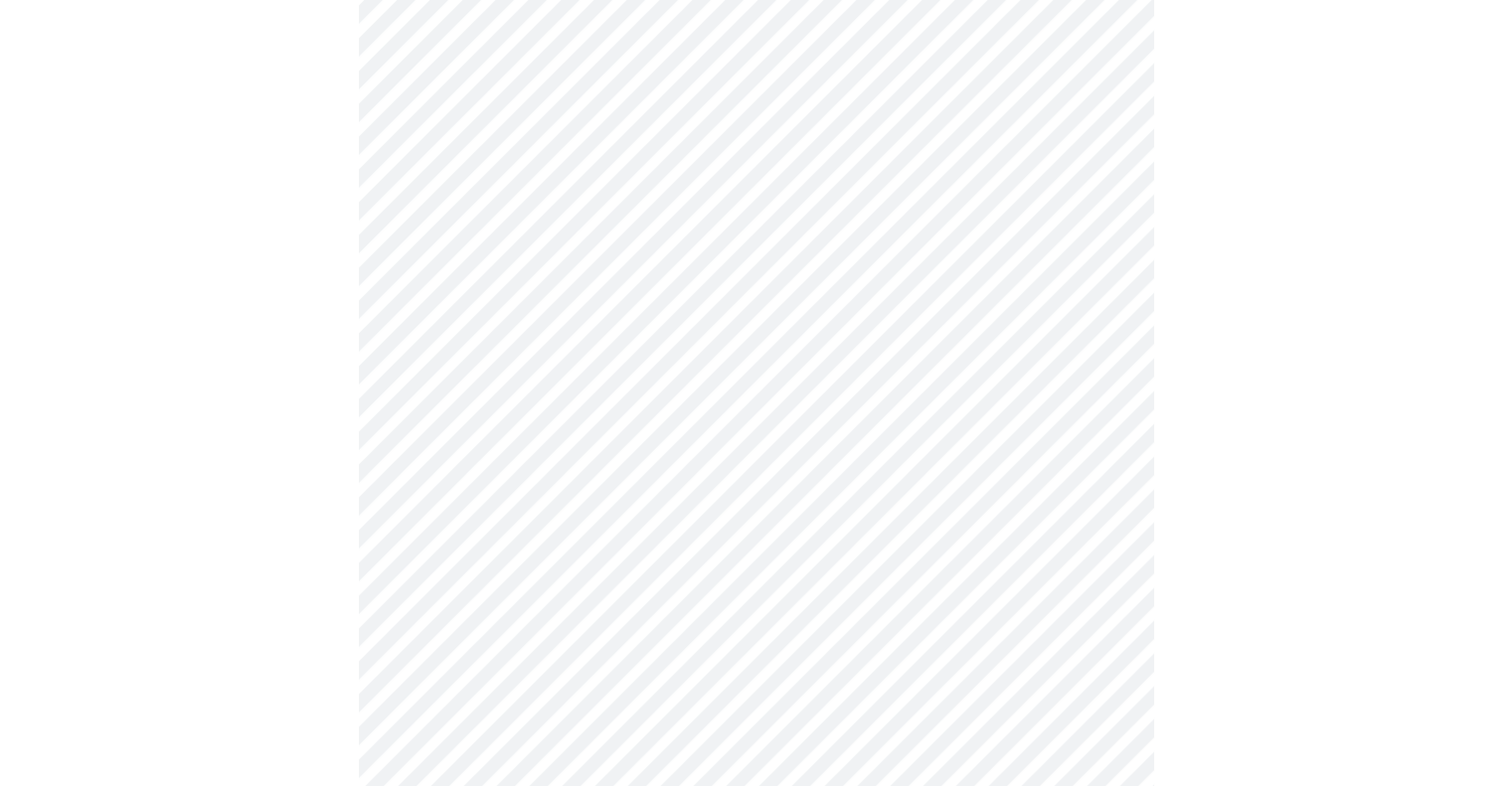 scroll, scrollTop: 835, scrollLeft: 0, axis: vertical 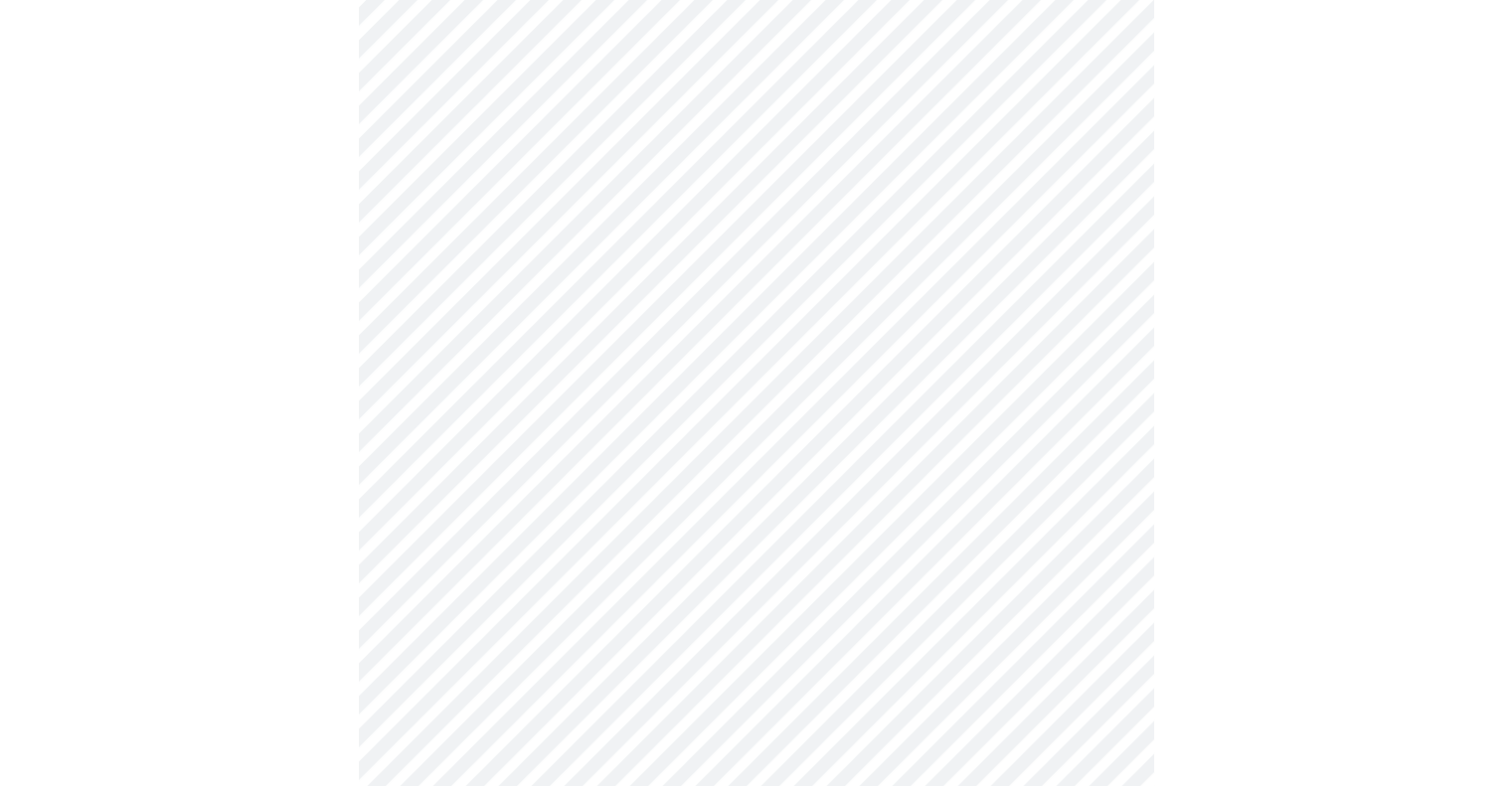 click on "MyMenopauseRx Appointments Messaging Labs Uploads Medications Community Refer a Friend Hi [FIRST] [LAST]    Intake Questions for Mon, Aug 4th 2025 @ 3:40pm-4:00pm 1  /  13 Settings Billing Invoices Log out" at bounding box center (756, 60) 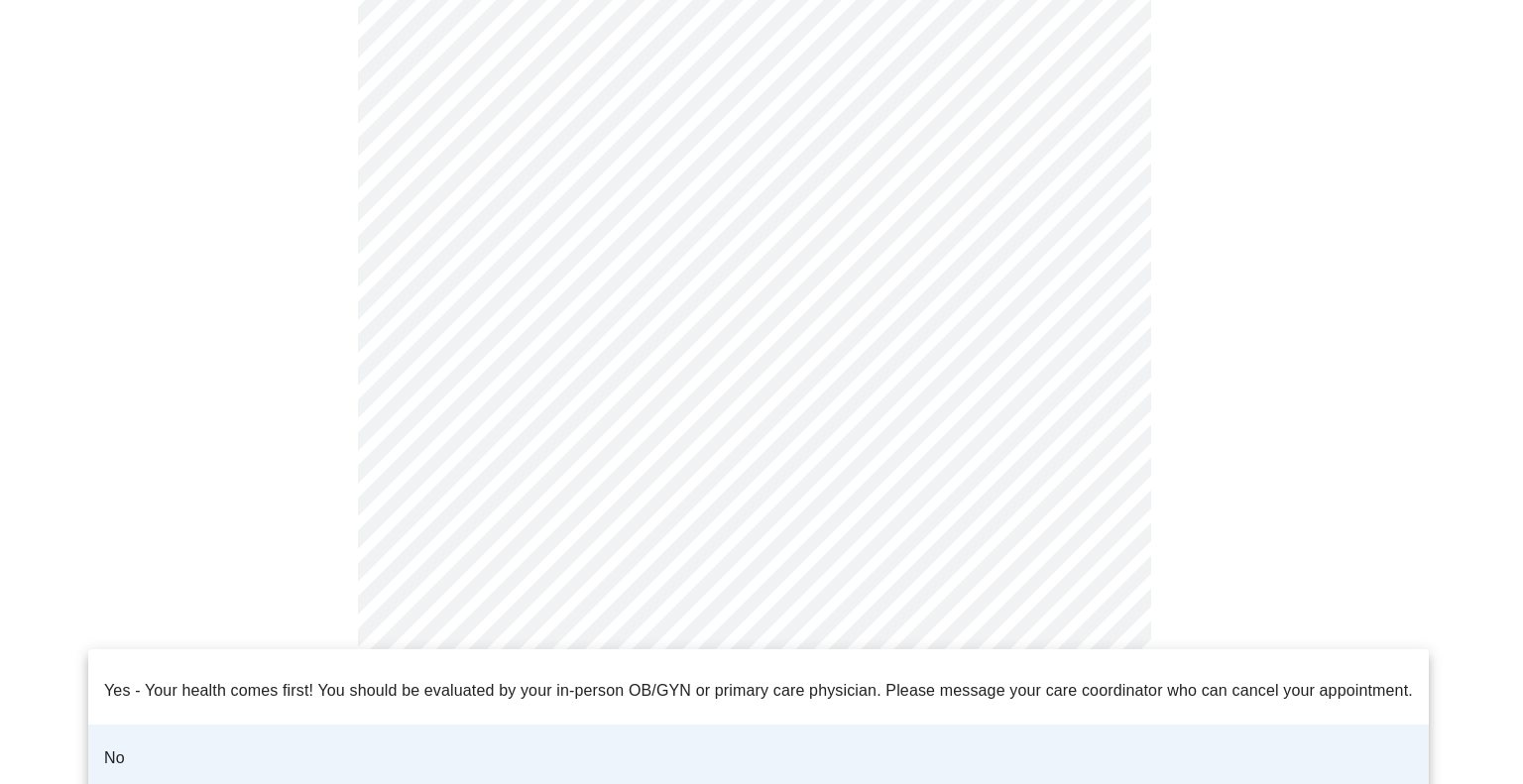 click at bounding box center [762, 392] 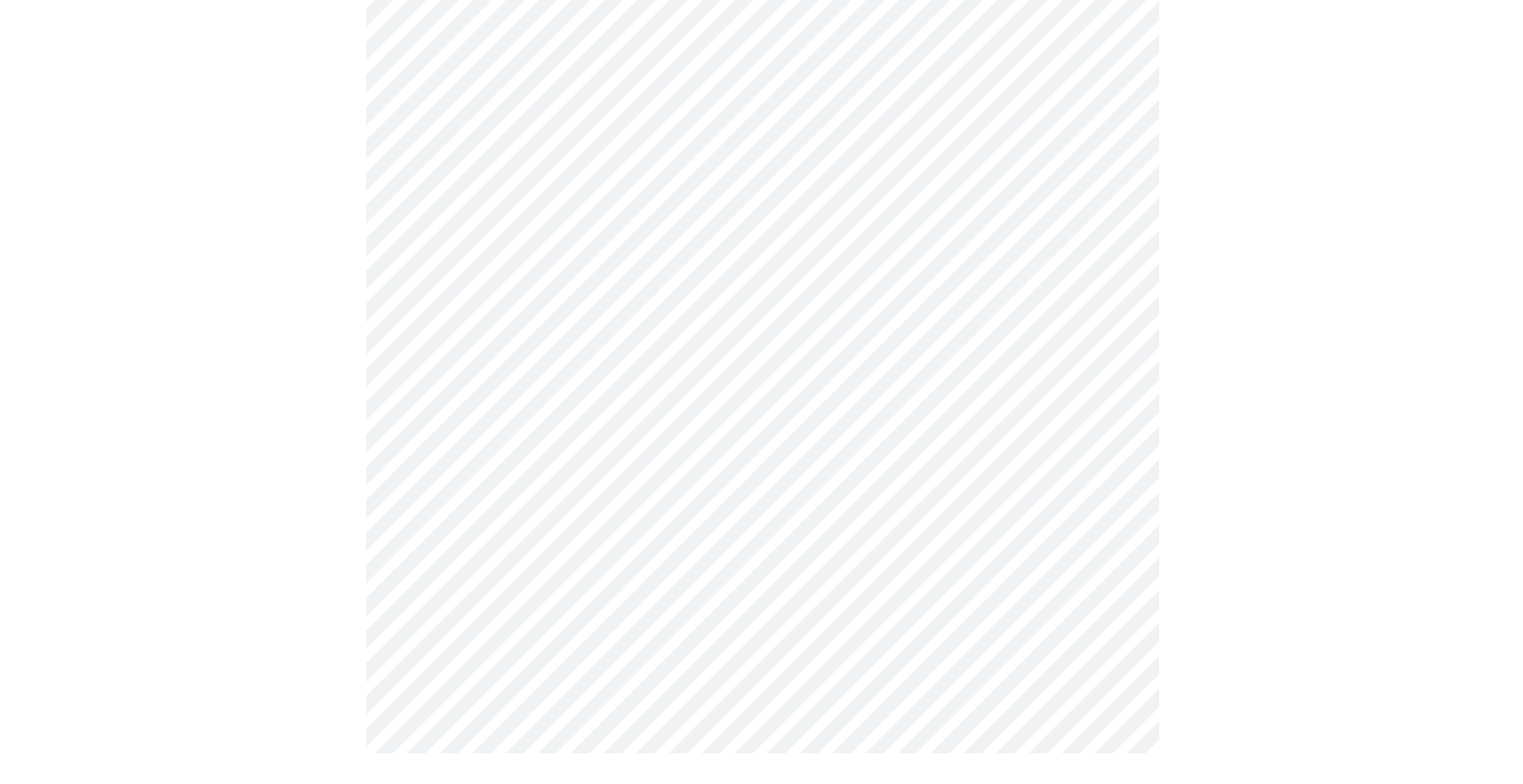 scroll, scrollTop: 363, scrollLeft: 0, axis: vertical 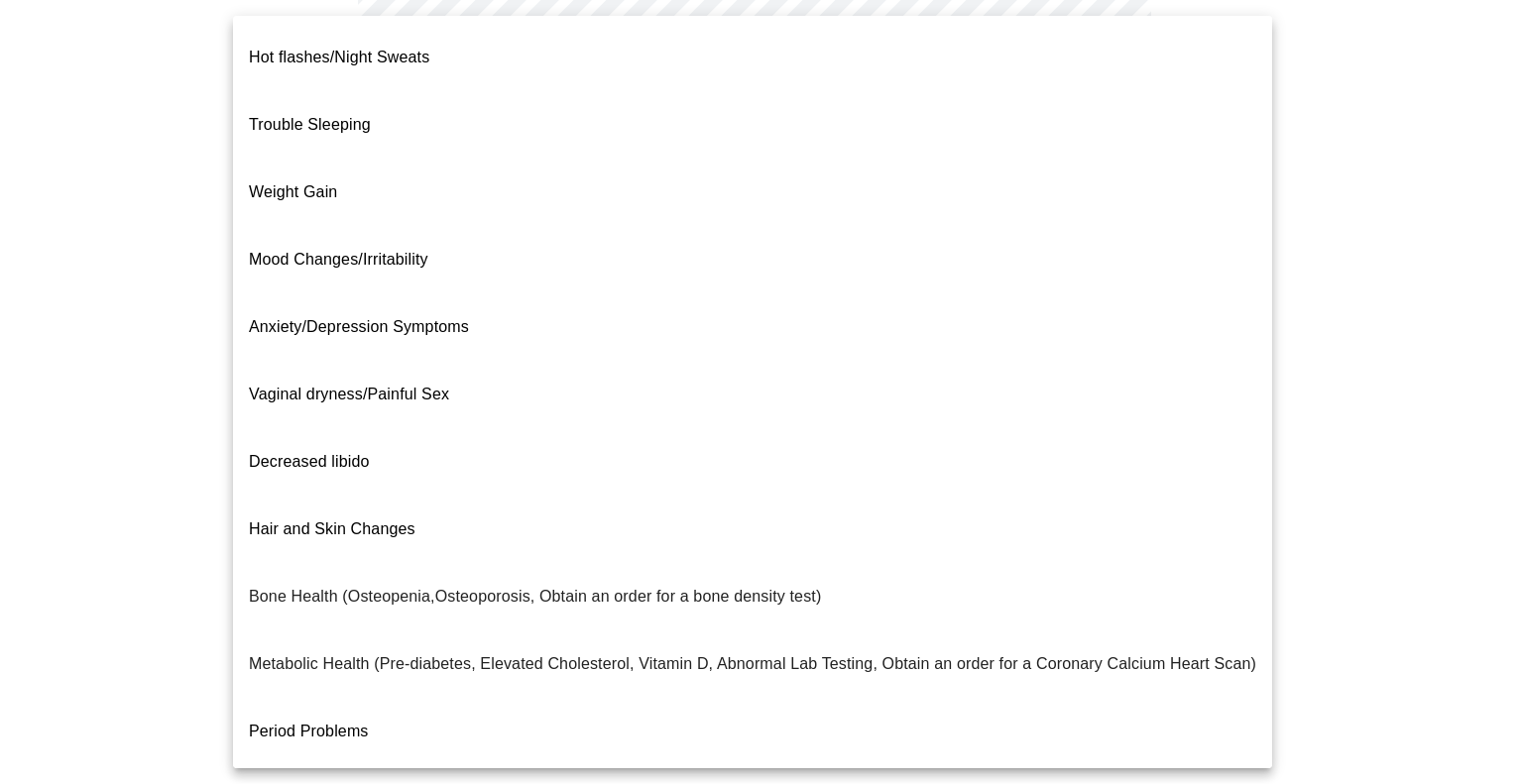 click on "MyMenopauseRx Appointments Messaging Labs Uploads Medications Community Refer a Friend Hi [FIRST] [LAST]    Intake Questions for Mon, Aug 4th 2025 @ 3:40pm-4:00pm 2  /  13 Settings Billing Invoices Log out Hot flashes/Night Sweats
Trouble Sleeping
Weight Gain
Mood Changes/Irritability
Anxiety/Depression Symptoms
Vaginal dryness/Painful Sex
Decreased libido
Hair and Skin Changes
Bone Health (Osteopenia,Osteoporosis, Obtain an order for a bone density test)
Metabolic Health (Pre-diabetes, Elevated Cholesterol, Vitamin D, Abnormal Lab Testing, Obtain an order for a Coronary Calcium Heart Scan)
Period Problems
Postmenopausal Bleeding
Orgasms are weak
UTI Symptoms
Vaginal Infection
Herpes (oral, genital)
STD Testing
I feel great - just need a refill.
Other" at bounding box center (762, 218) 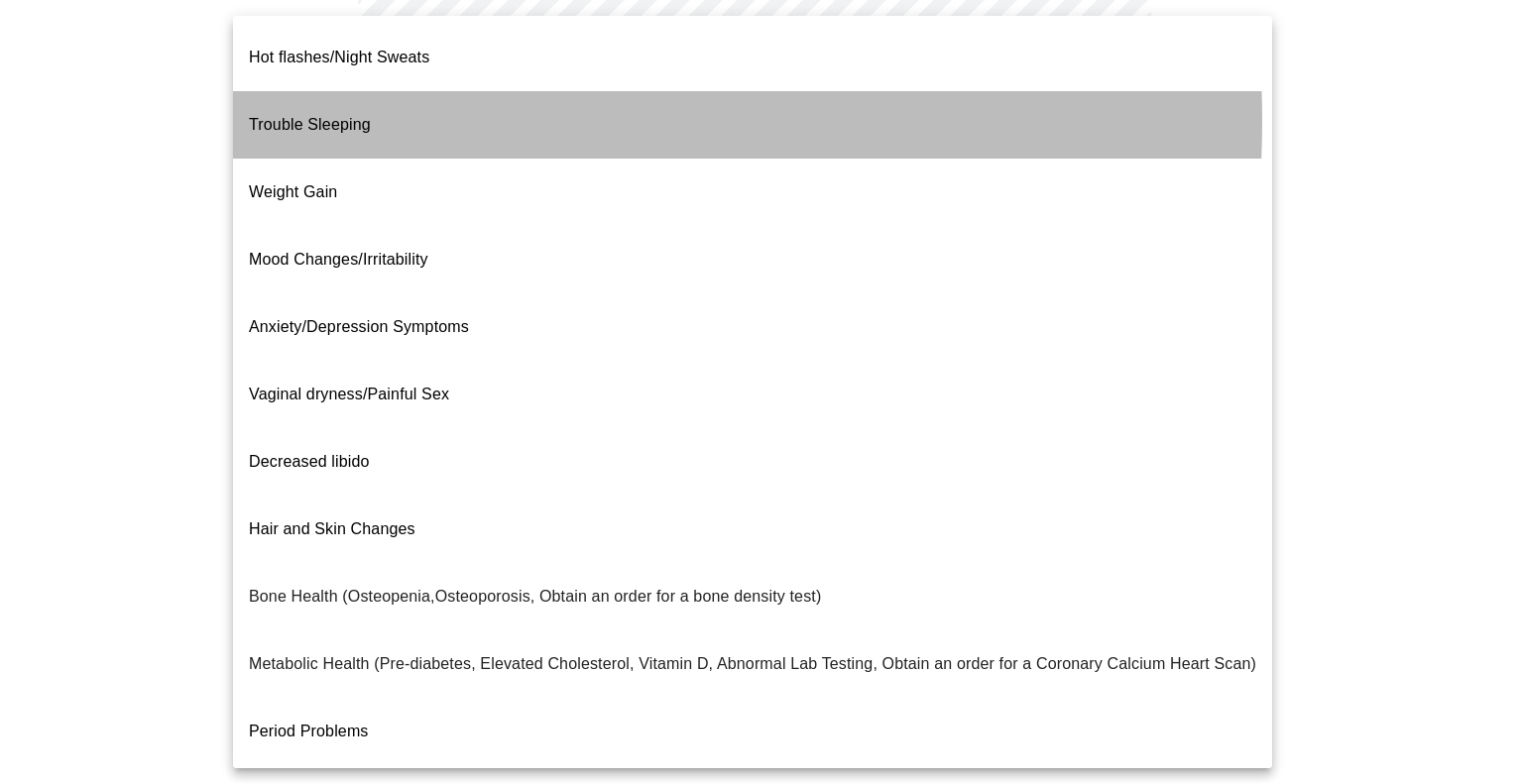 click on "Trouble Sleeping" at bounding box center (753, 125) 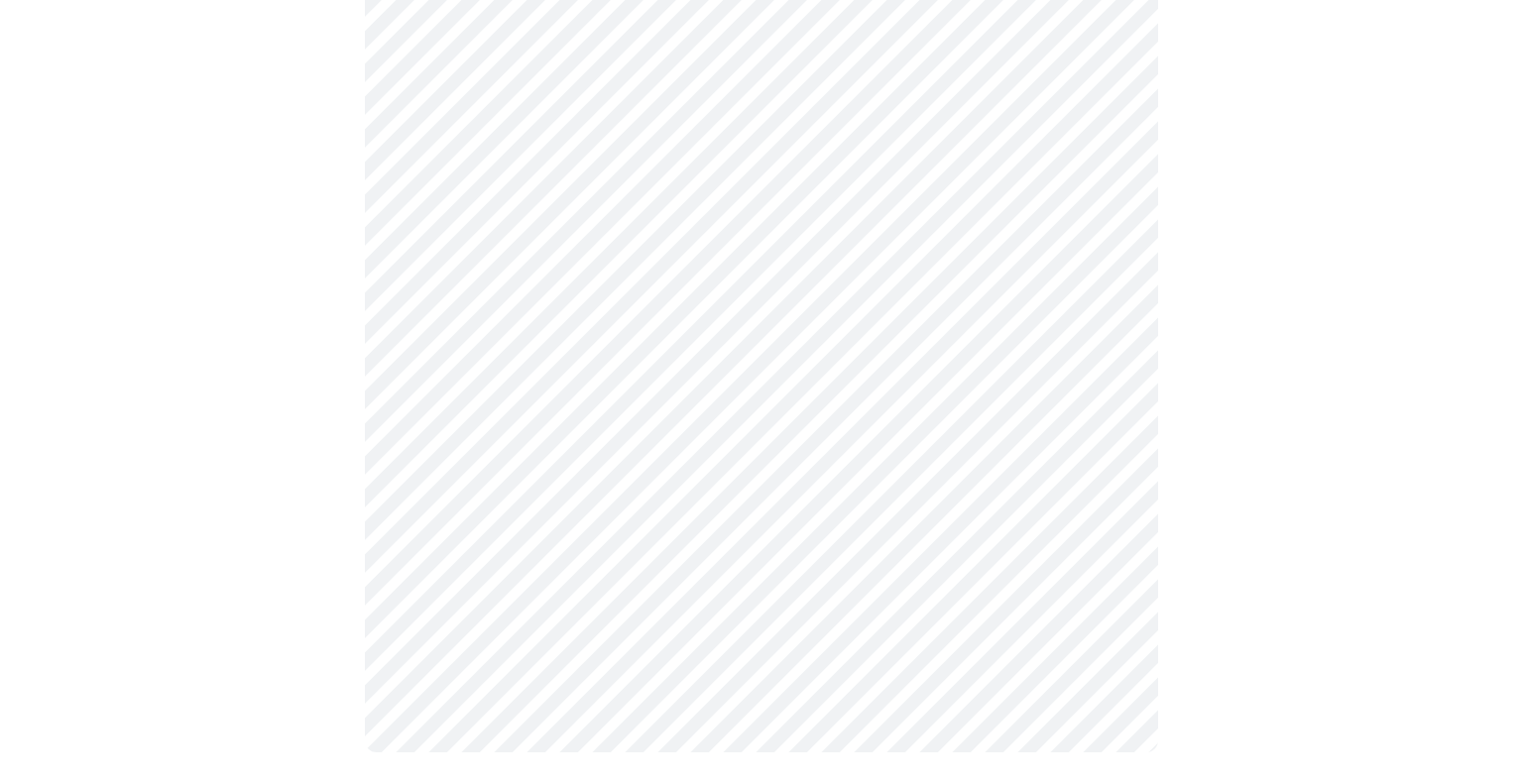click on "MyMenopauseRx Appointments Messaging Labs Uploads Medications Community Refer a Friend Hi [FIRST] [LAST]    Intake Questions for Mon, Aug 4th 2025 @ 3:40pm-4:00pm 2  /  13 Settings Billing Invoices Log out" at bounding box center (762, 224) 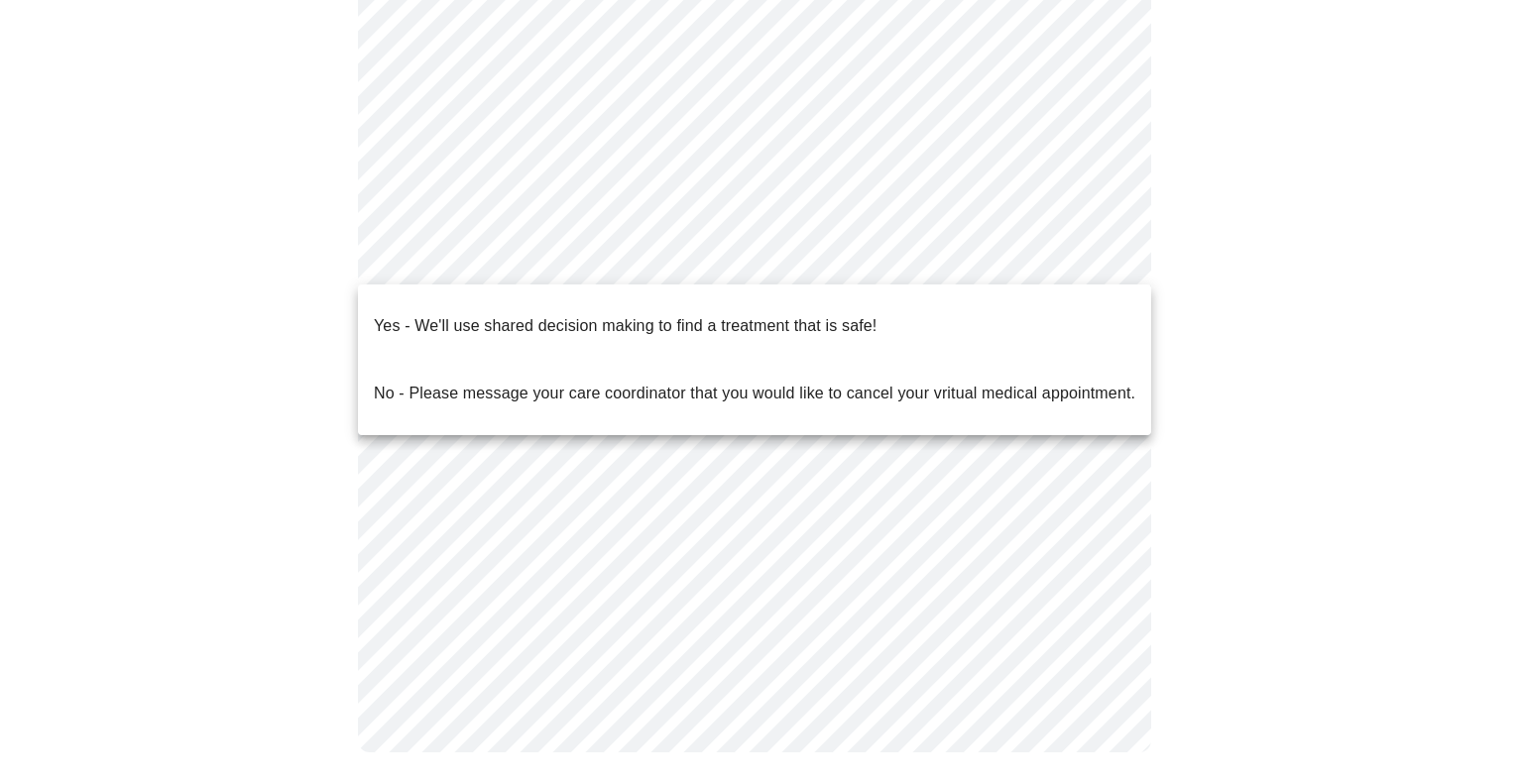 click on "Yes - We'll use shared decision making to find a treatment that is safe!" at bounding box center [625, 326] 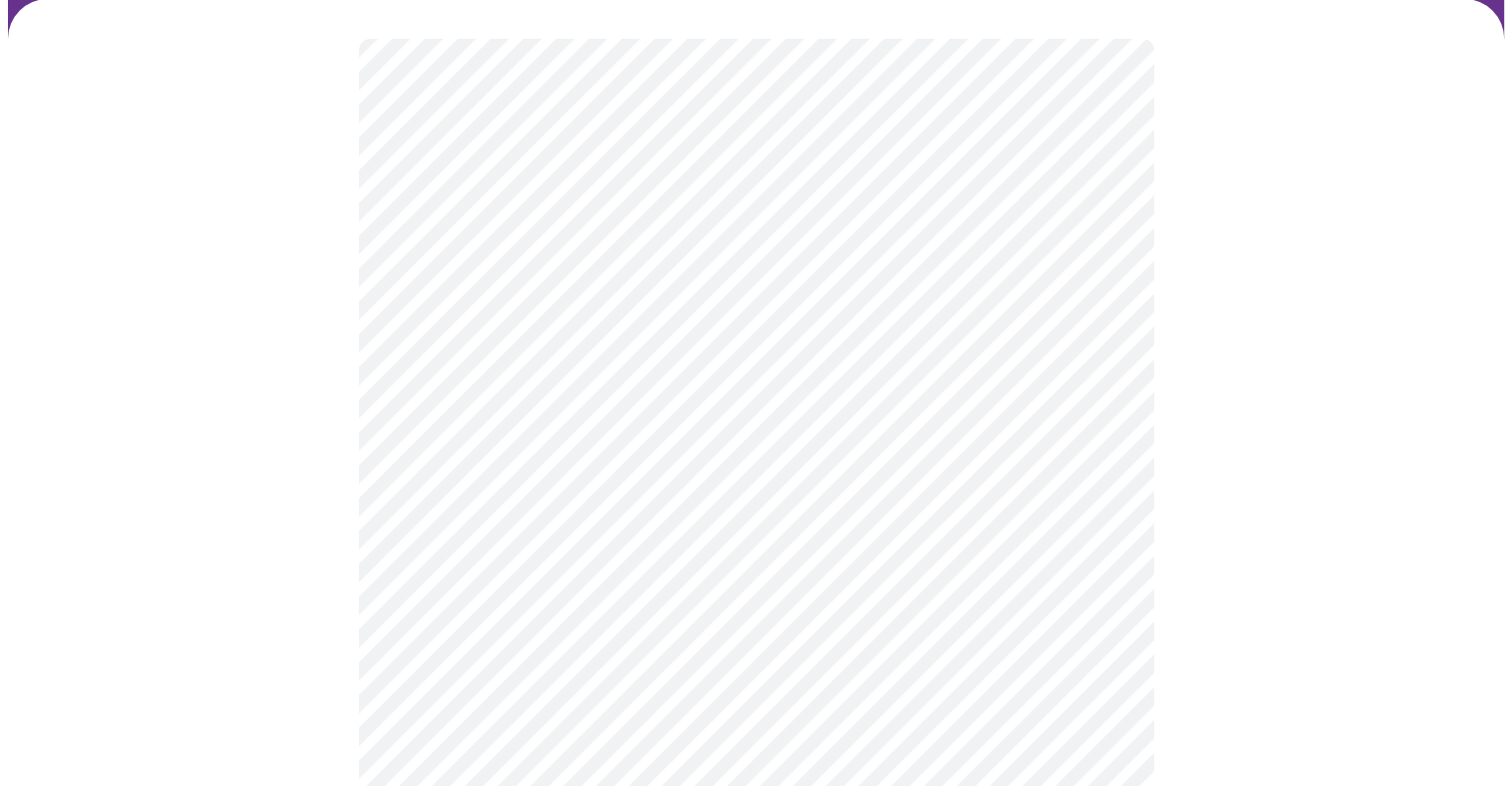 scroll, scrollTop: 115, scrollLeft: 0, axis: vertical 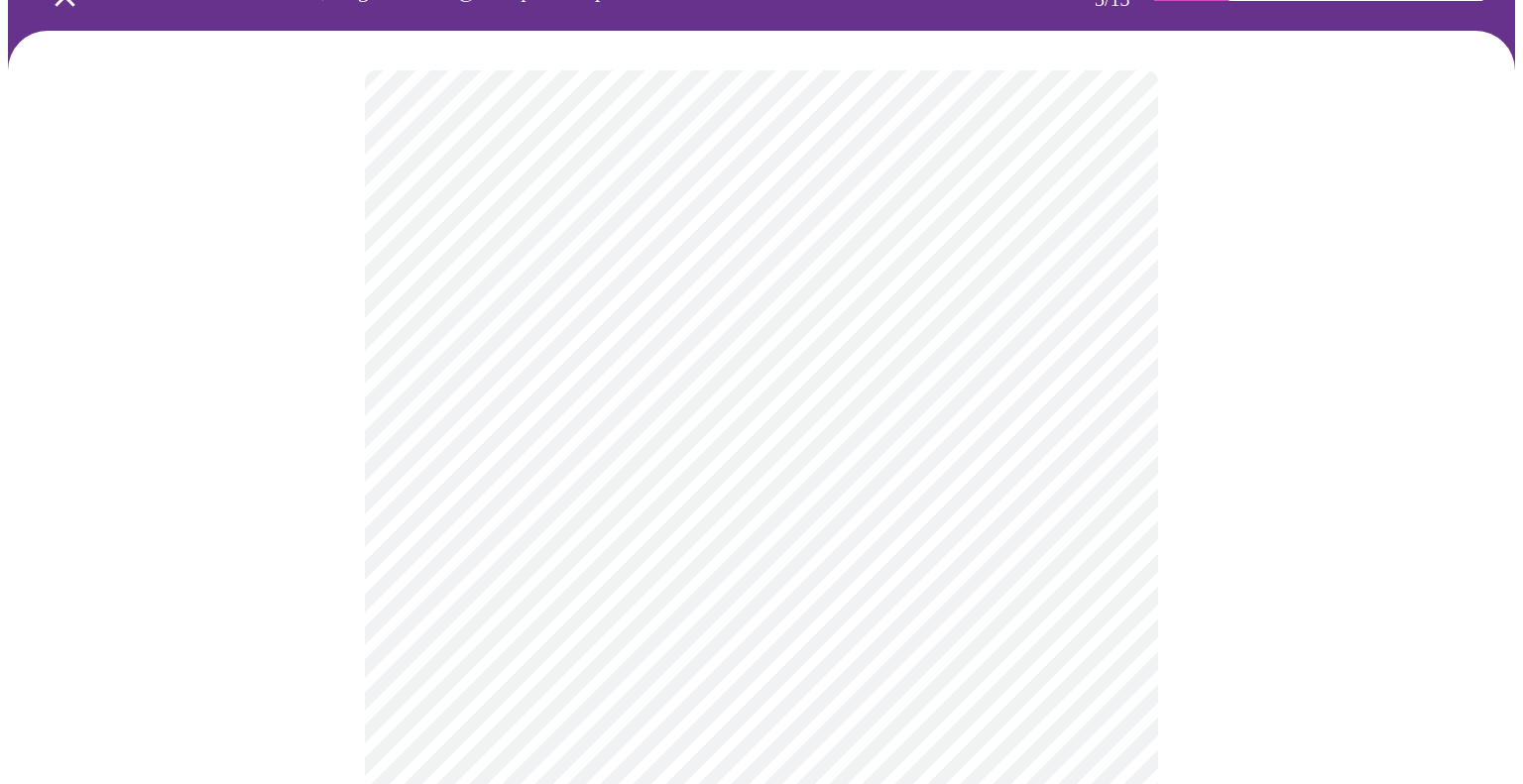 click on "MyMenopauseRx Appointments Messaging Labs Uploads Medications Community Refer a Friend Hi [FIRST] [LAST]    Intake Questions for Mon, Aug 4th 2025 @ 3:40pm-4:00pm 3  /  13 Settings Billing Invoices Log out" at bounding box center [762, 1232] 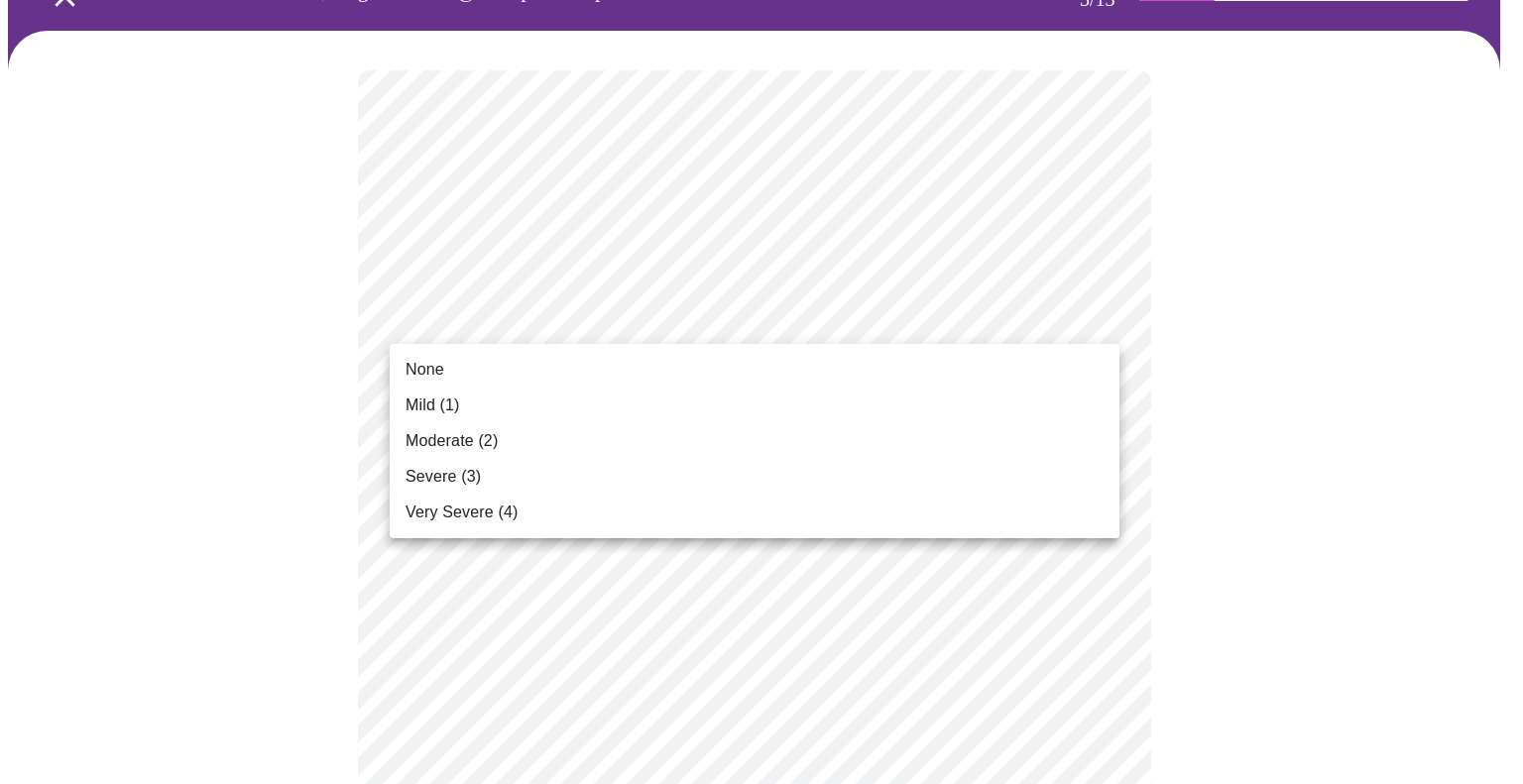 click on "Mild (1)" at bounding box center [755, 405] 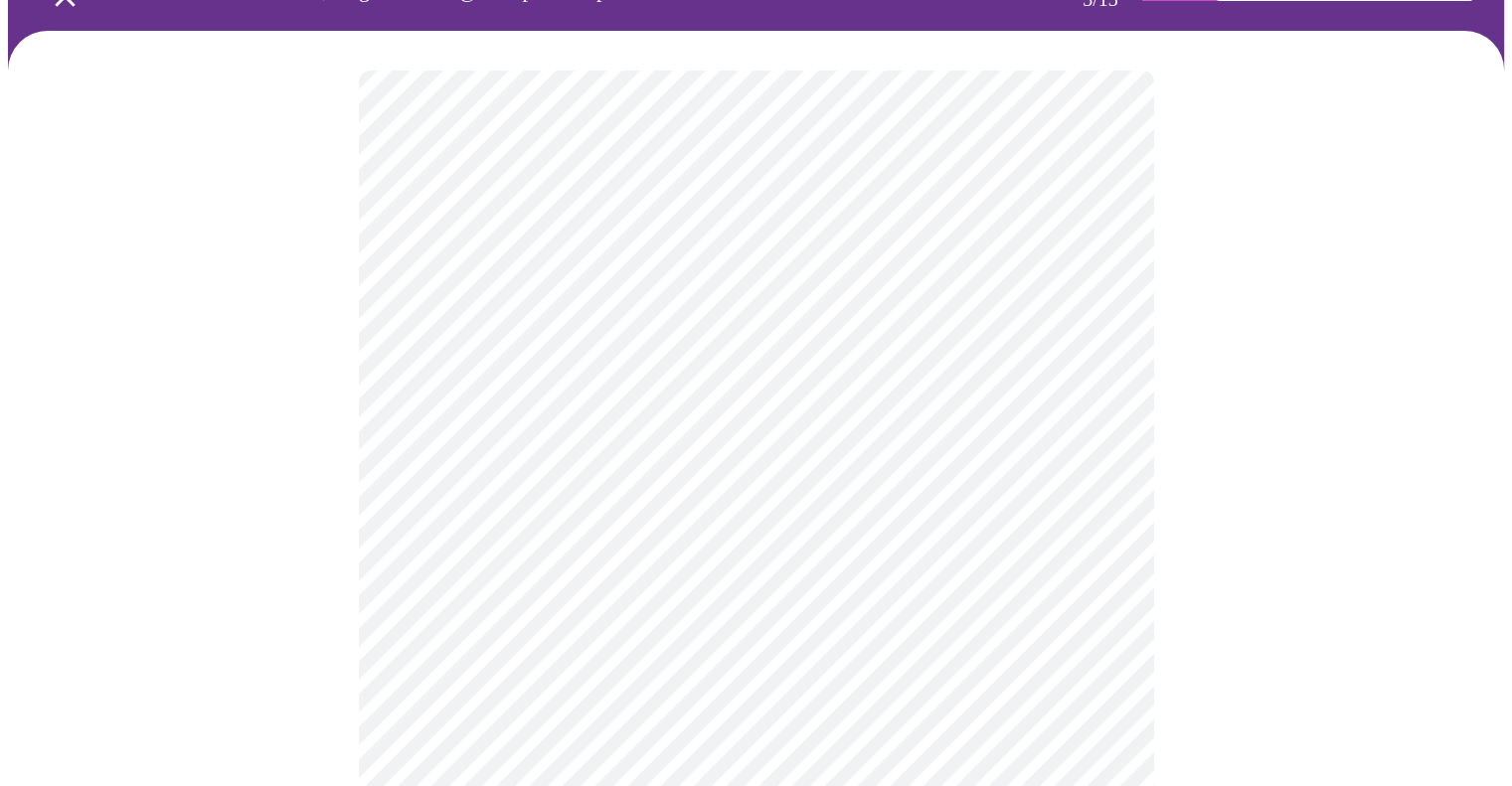 click on "MyMenopauseRx Appointments Messaging Labs Uploads Medications Community Refer a Friend Hi [FIRST] [LAST]    Intake Questions for Mon, Aug 4th 2025 @ 3:40pm-4:00pm 3  /  13 Settings Billing Invoices Log out" at bounding box center [756, 1199] 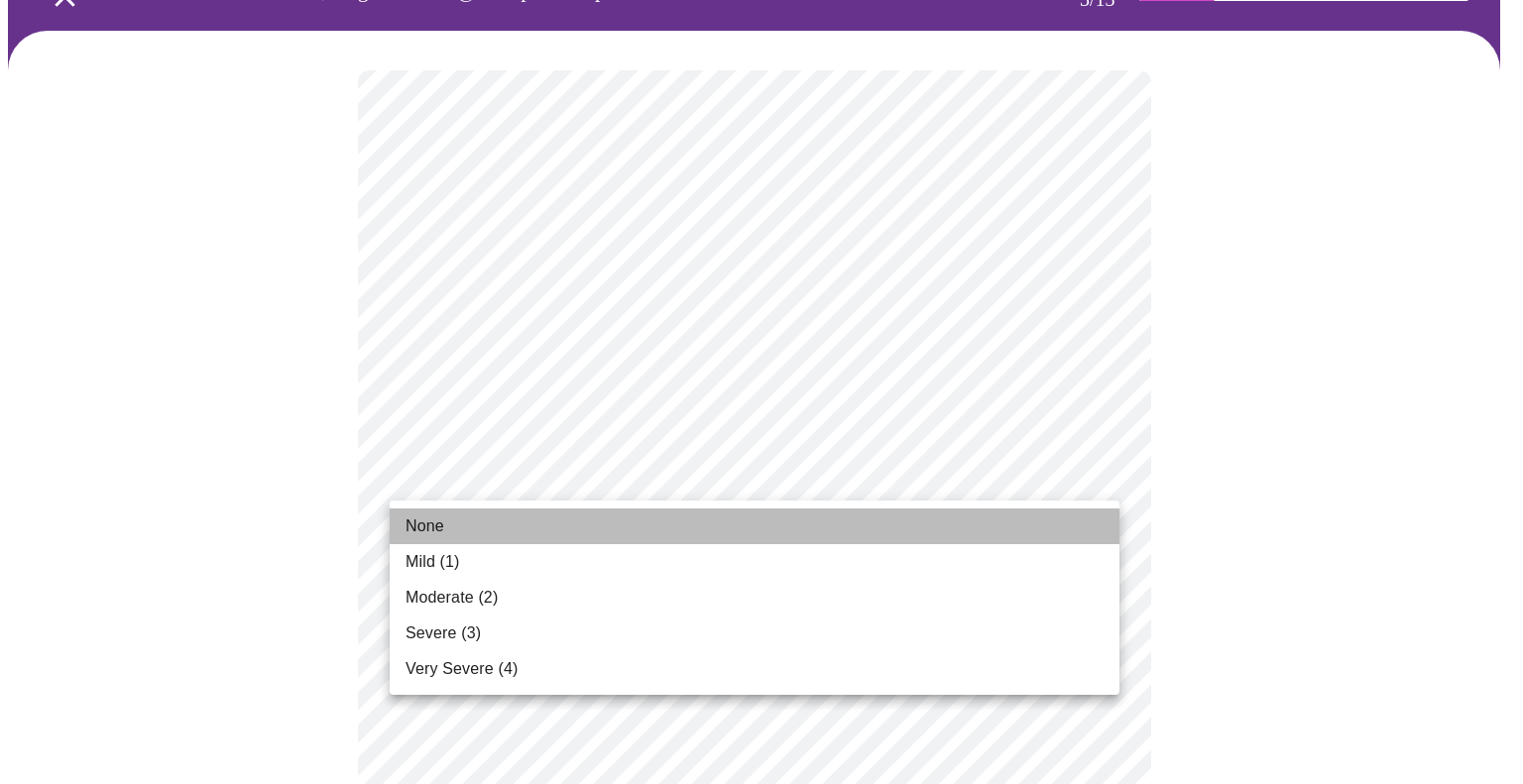 click on "None" at bounding box center [755, 526] 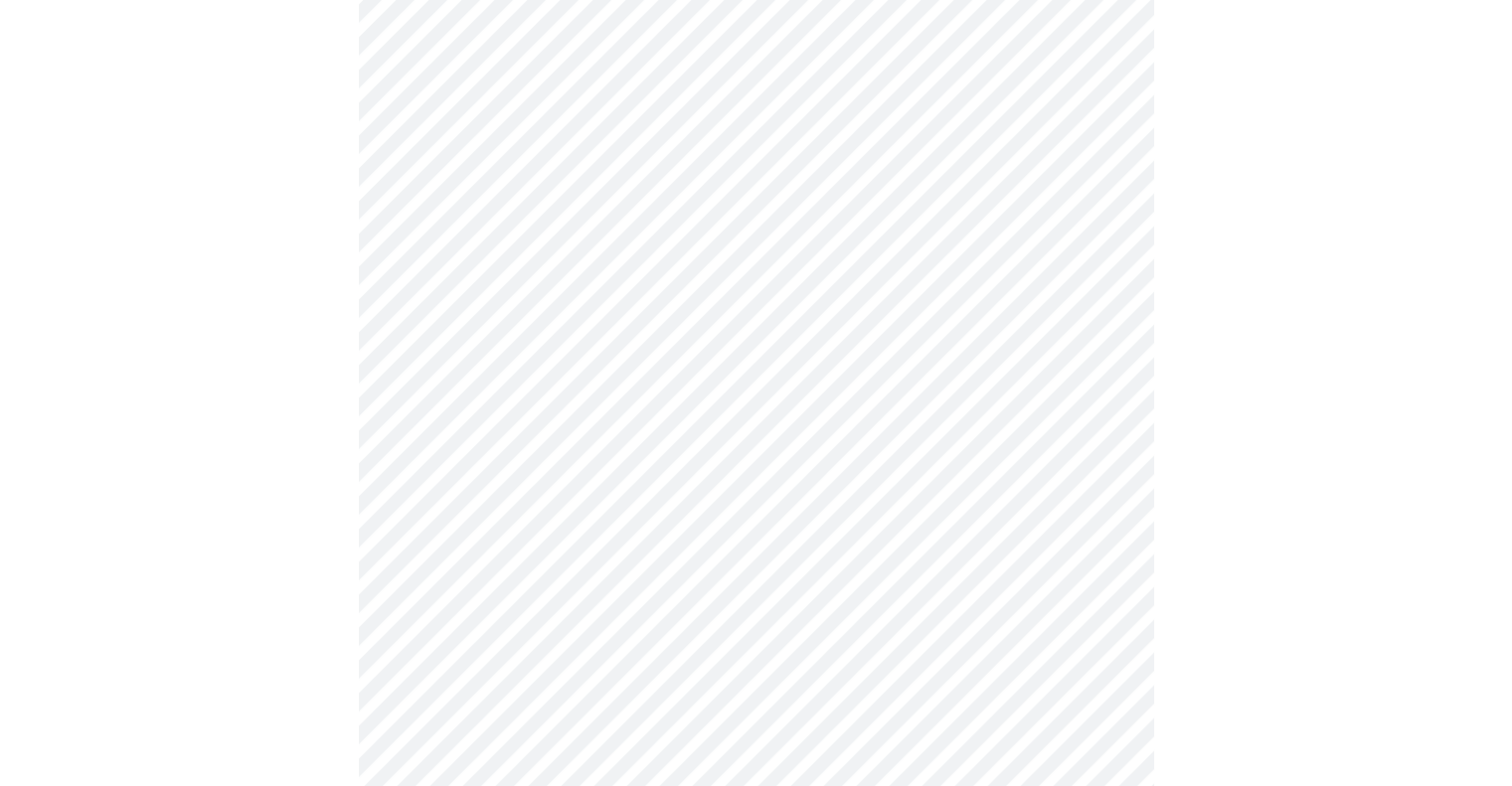 scroll, scrollTop: 400, scrollLeft: 0, axis: vertical 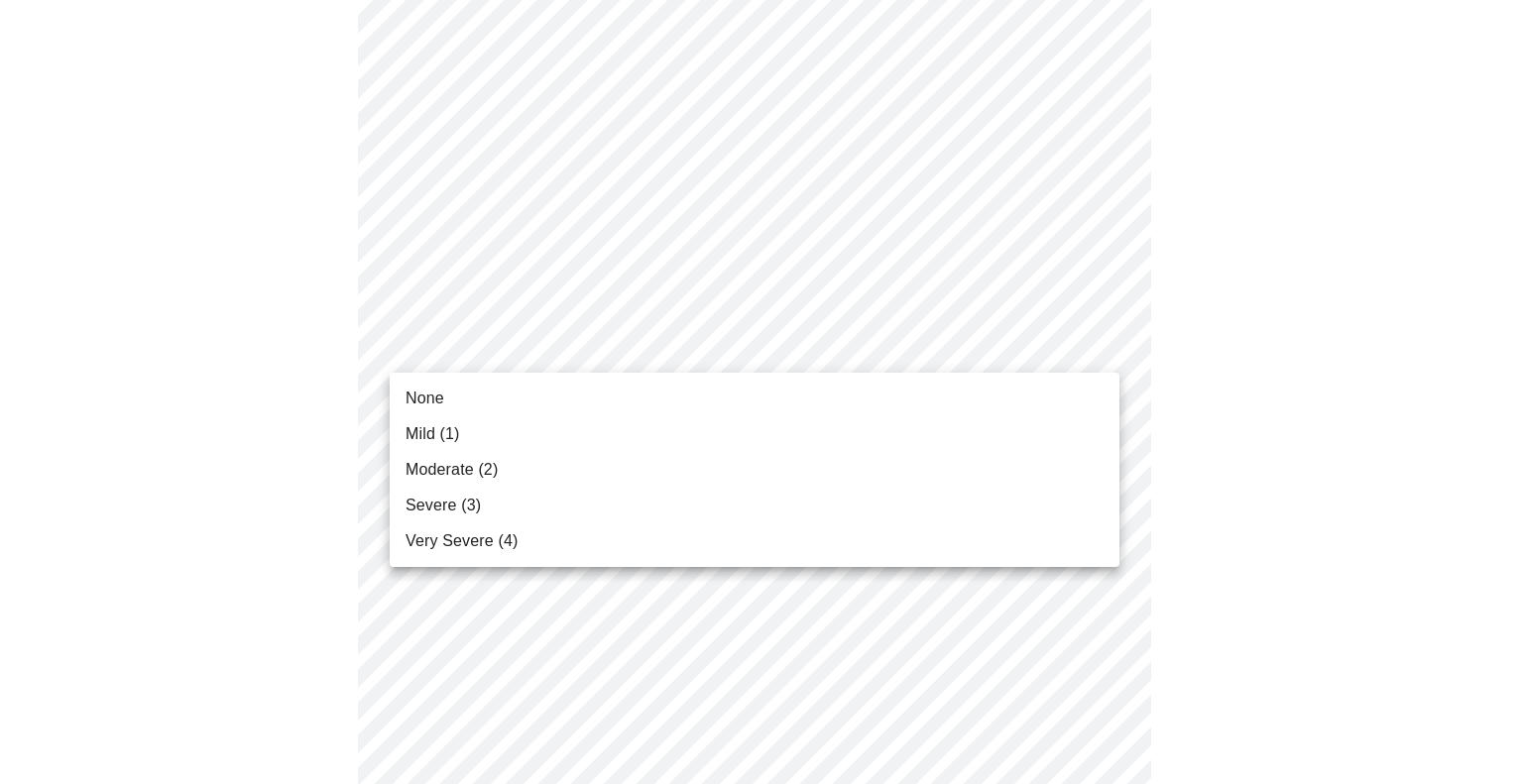 click on "MyMenopauseRx Appointments Messaging Labs Uploads Medications Community Refer a Friend Hi [FIRST] [LAST]    Intake Questions for Mon, Aug 4th 2025 @ 3:40pm-4:00pm 3  /  13 Settings Billing Invoices Log out None Mild (1) Moderate (2) Severe (3) Very Severe (4)" at bounding box center [762, 898] 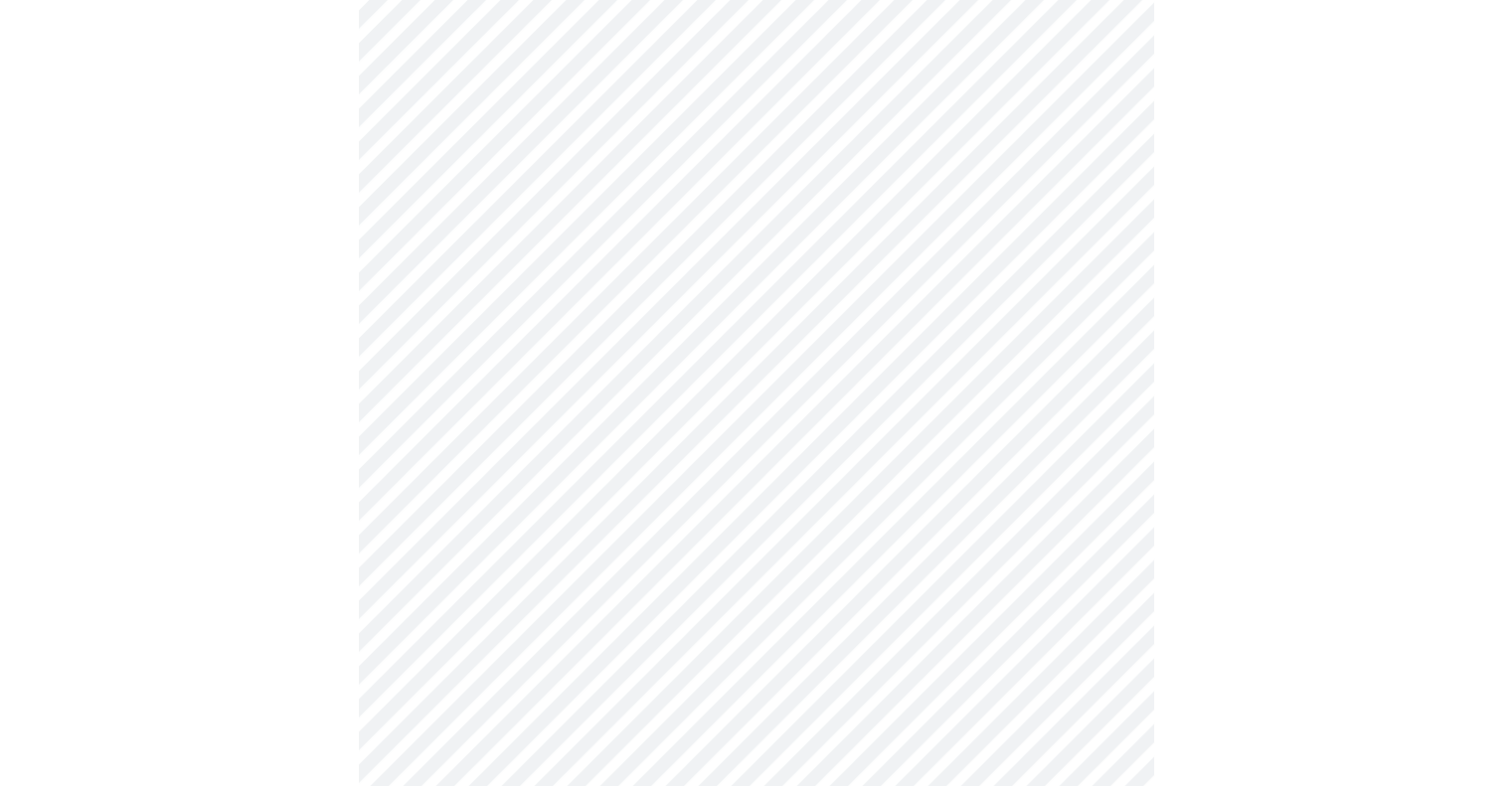 scroll, scrollTop: 603, scrollLeft: 0, axis: vertical 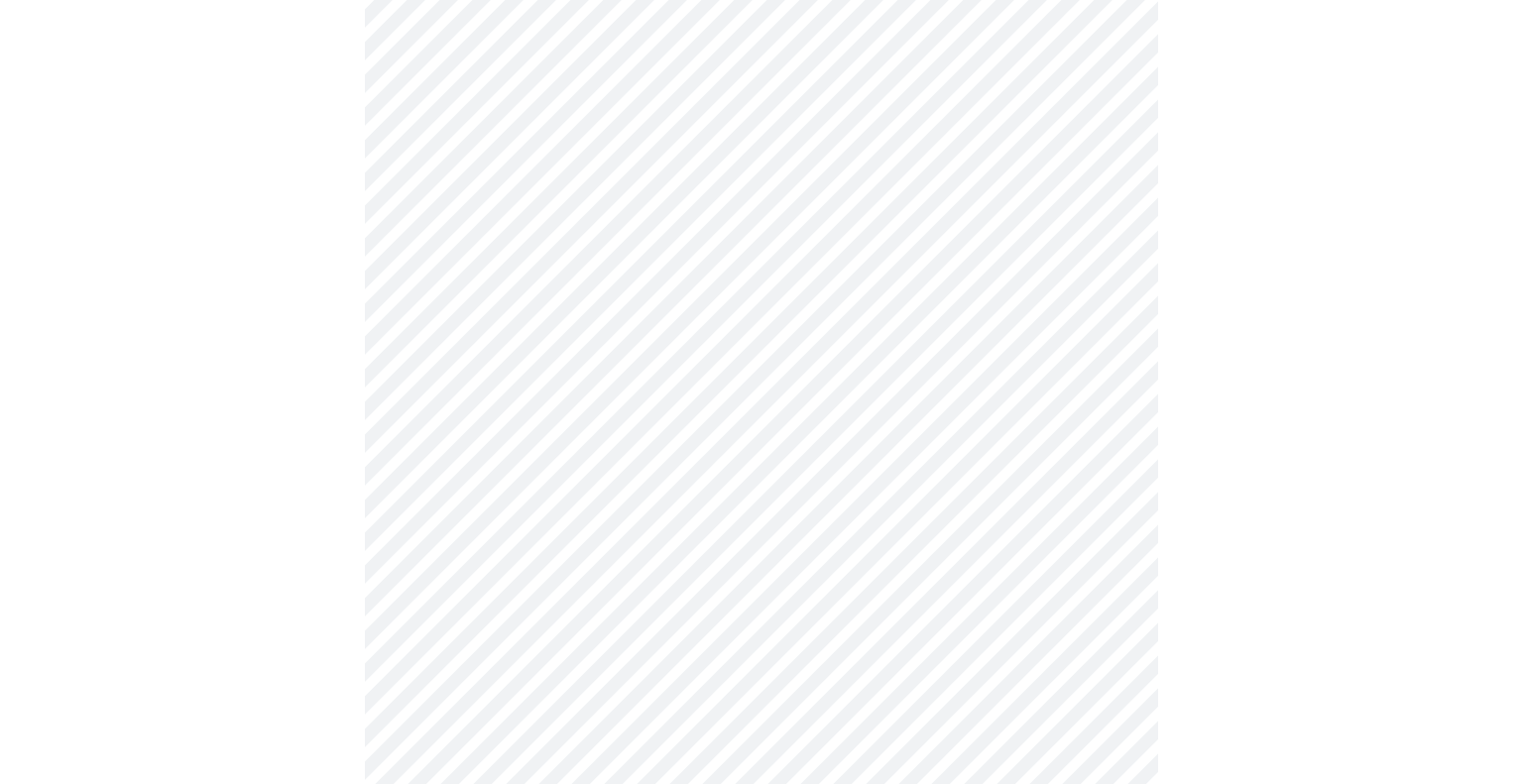 click on "MyMenopauseRx Appointments Messaging Labs Uploads Medications Community Refer a Friend Hi [FIRST] [LAST]    Intake Questions for Mon, Aug 4th 2025 @ 3:40pm-4:00pm 3  /  13 Settings Billing Invoices Log out" at bounding box center (762, 682) 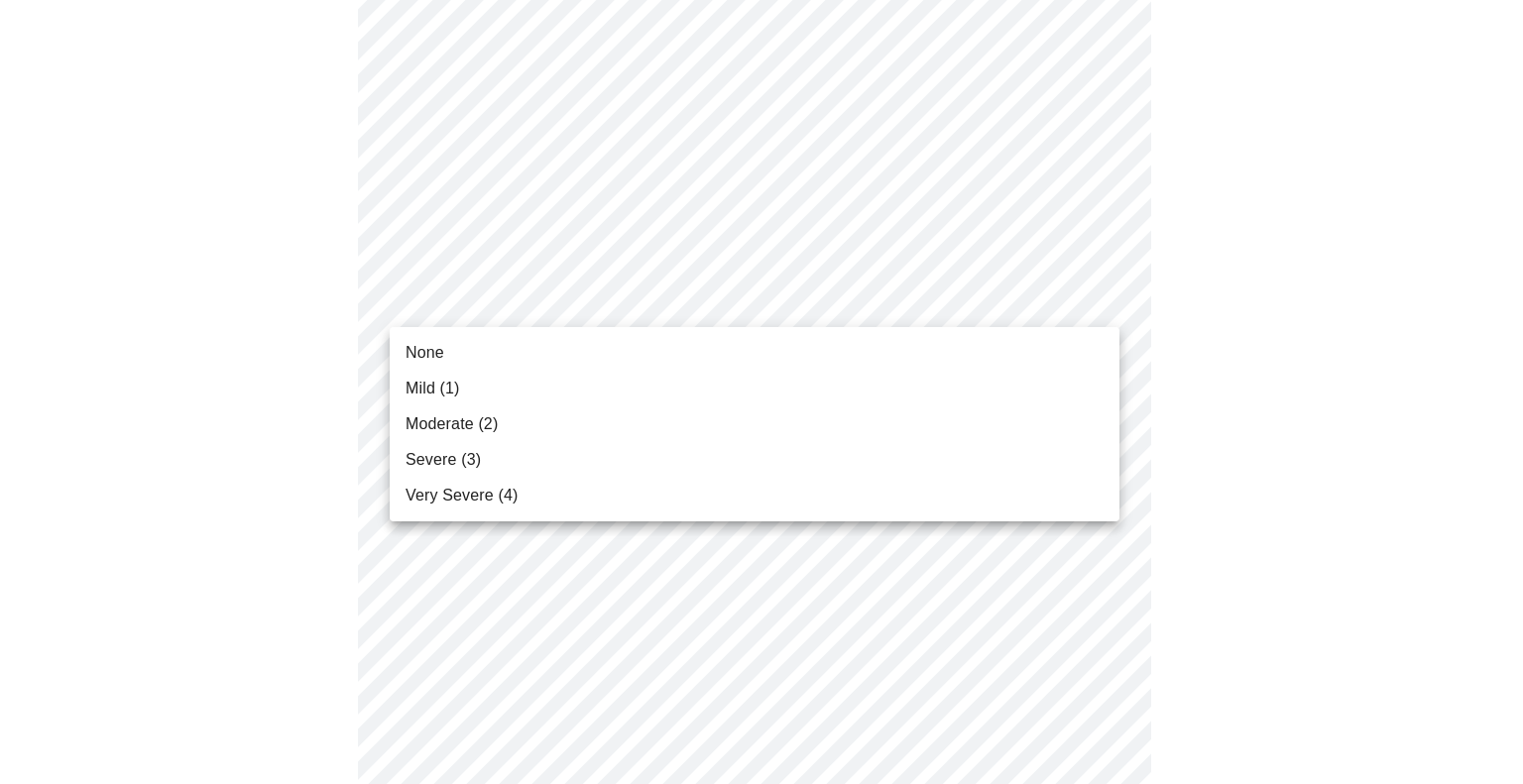 click on "None" at bounding box center [755, 353] 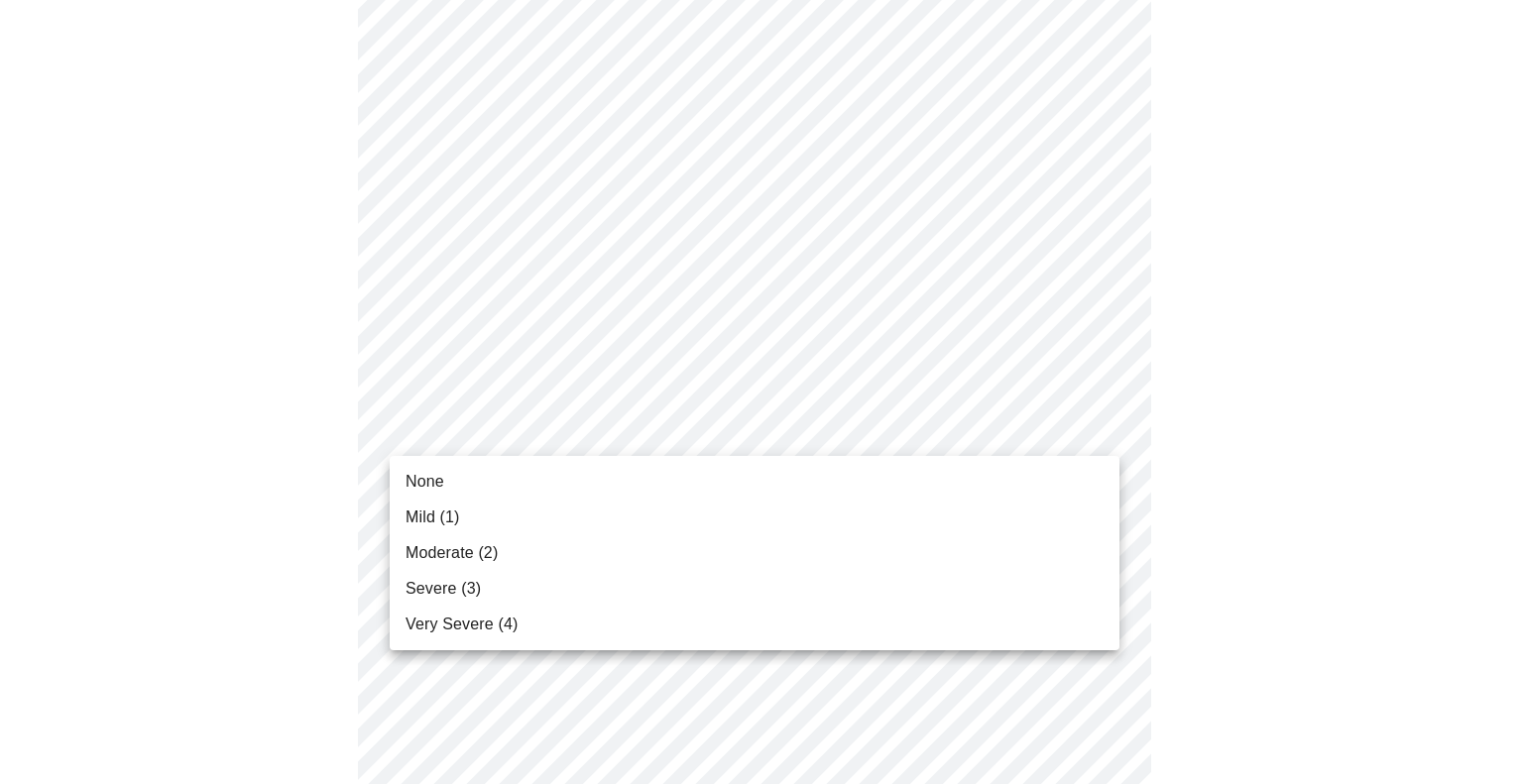 click on "MyMenopauseRx Appointments Messaging Labs Uploads Medications Community Refer a Friend Hi [FIRST] [LAST]    Intake Questions for Mon, Aug 4th 2025 @ 3:40pm-4:00pm 3  /  13 Settings Billing Invoices Log out None Mild (1) Moderate (2) Severe (3) Very Severe (4)" at bounding box center (762, 668) 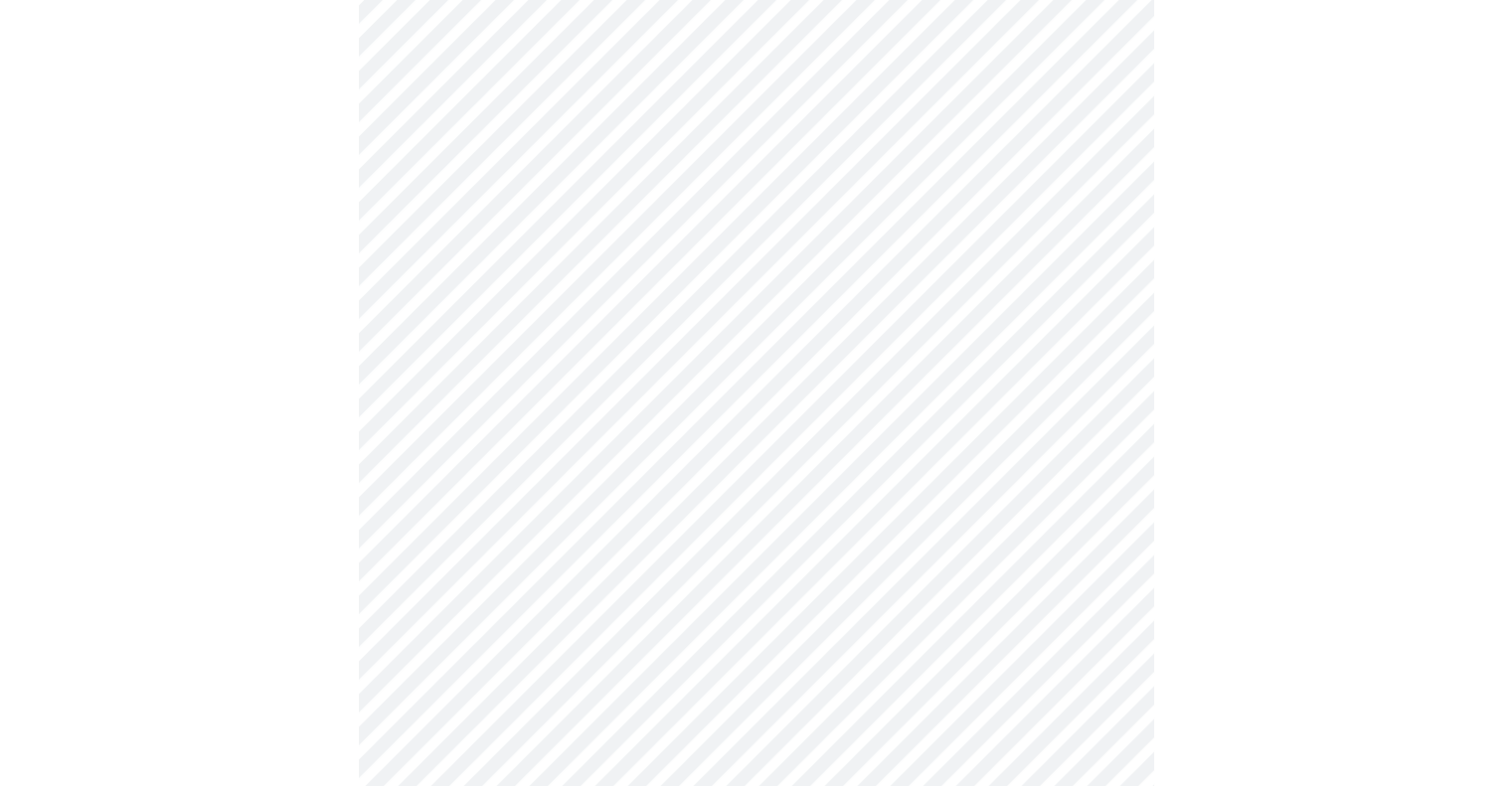 scroll, scrollTop: 870, scrollLeft: 0, axis: vertical 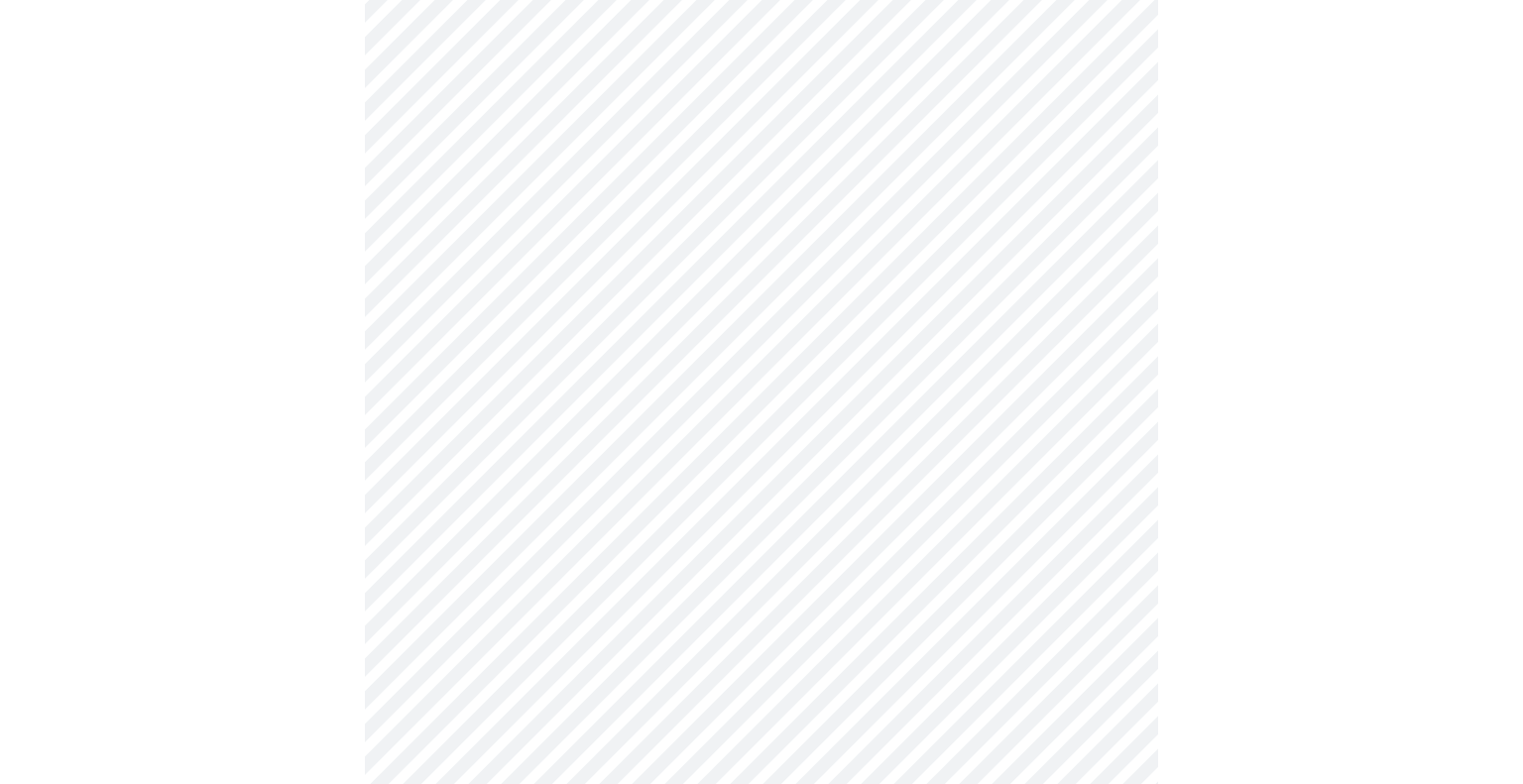click on "MyMenopauseRx Appointments Messaging Labs Uploads Medications Community Refer a Friend Hi [FIRST] [LAST]    Intake Questions for Mon, Aug 4th 2025 @ 3:40pm-4:00pm 3  /  13 Settings Billing Invoices Log out" at bounding box center (762, 388) 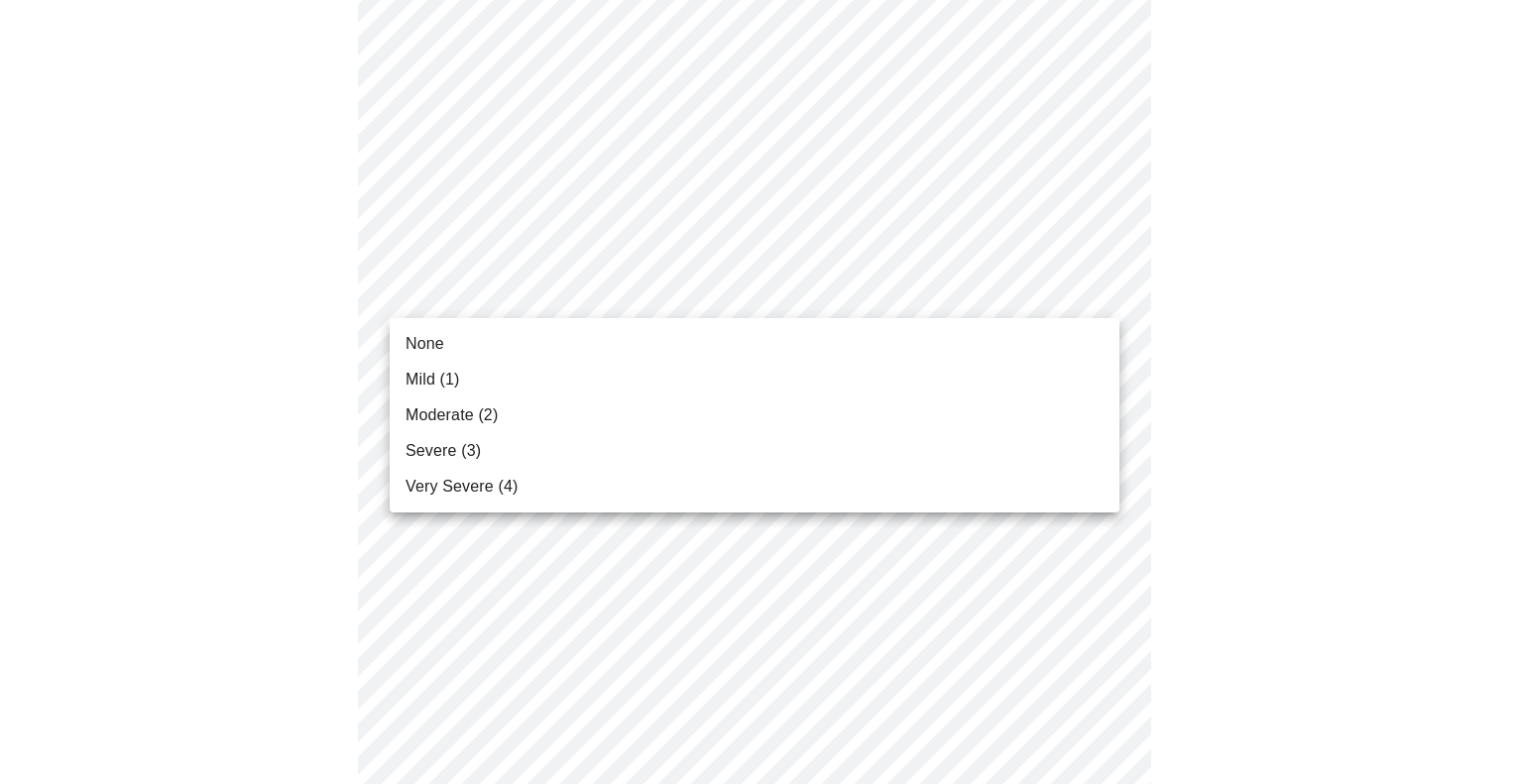 click on "Mild (1)" at bounding box center [755, 380] 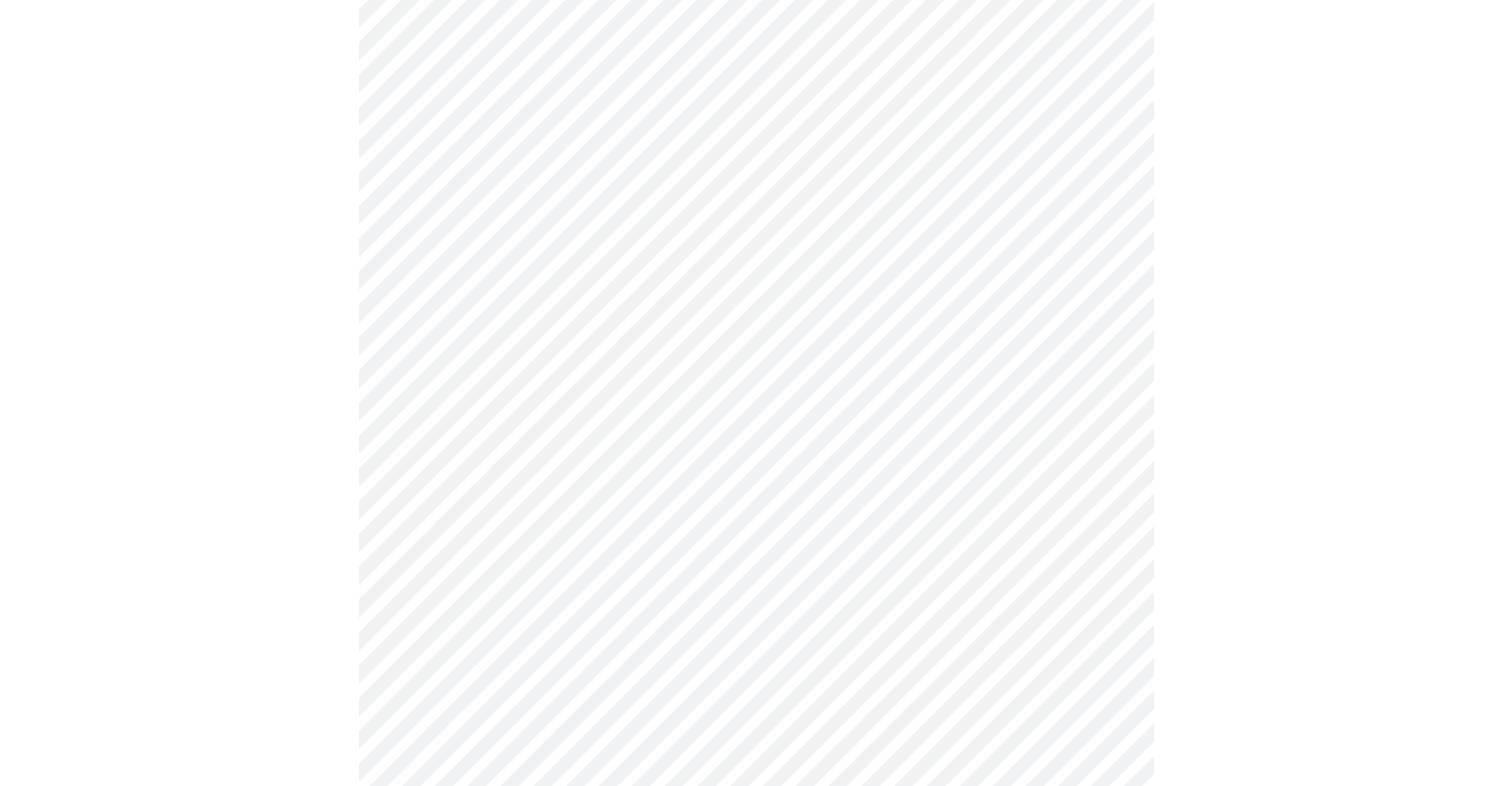 scroll, scrollTop: 1064, scrollLeft: 0, axis: vertical 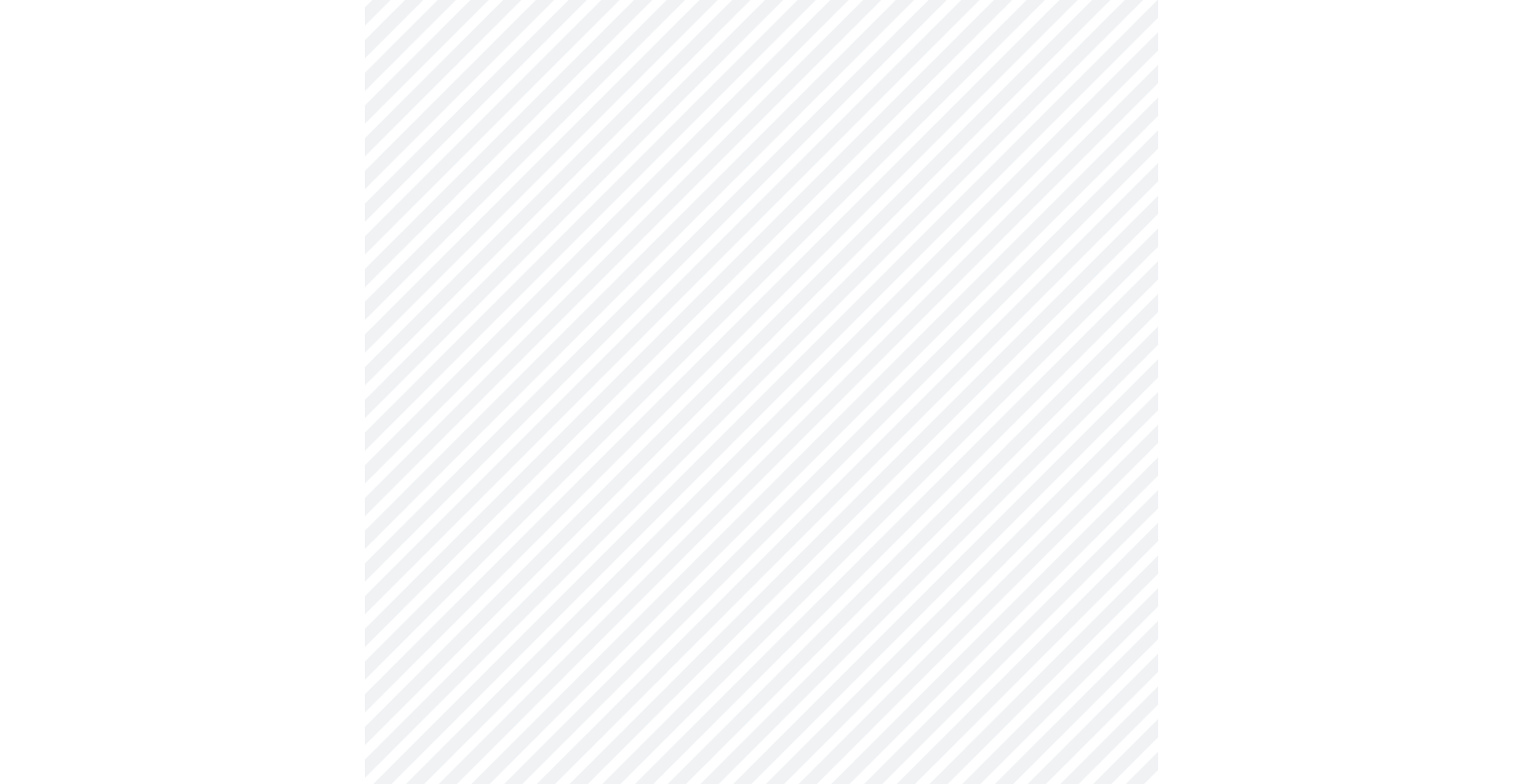 click on "MyMenopauseRx Appointments Messaging Labs Uploads Medications Community Refer a Friend Hi [FIRST] [LAST]    Intake Questions for Mon, Aug 4th 2025 @ 3:40pm-4:00pm 3  /  13 Settings Billing Invoices Log out" at bounding box center [762, 180] 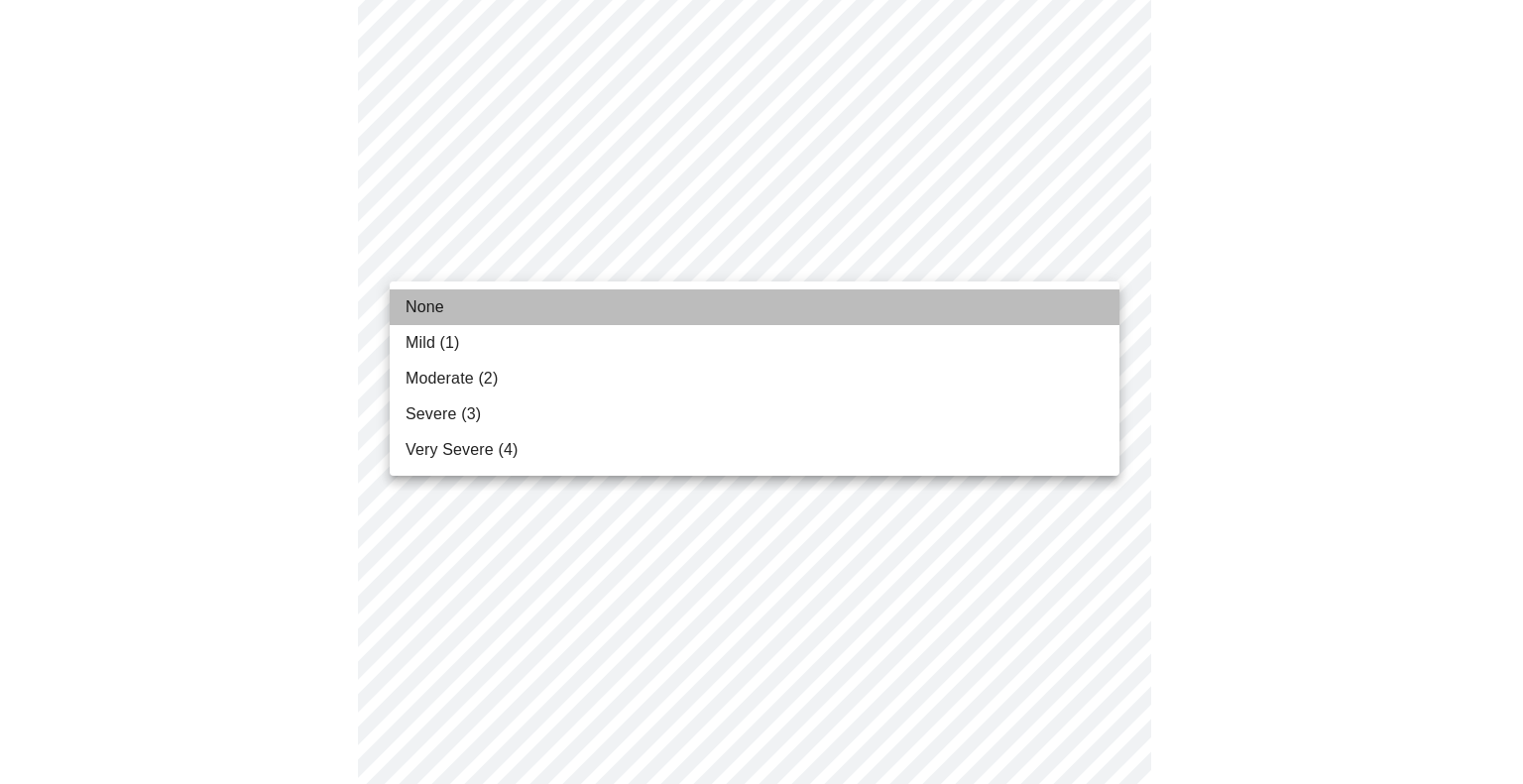 click on "None" at bounding box center [755, 307] 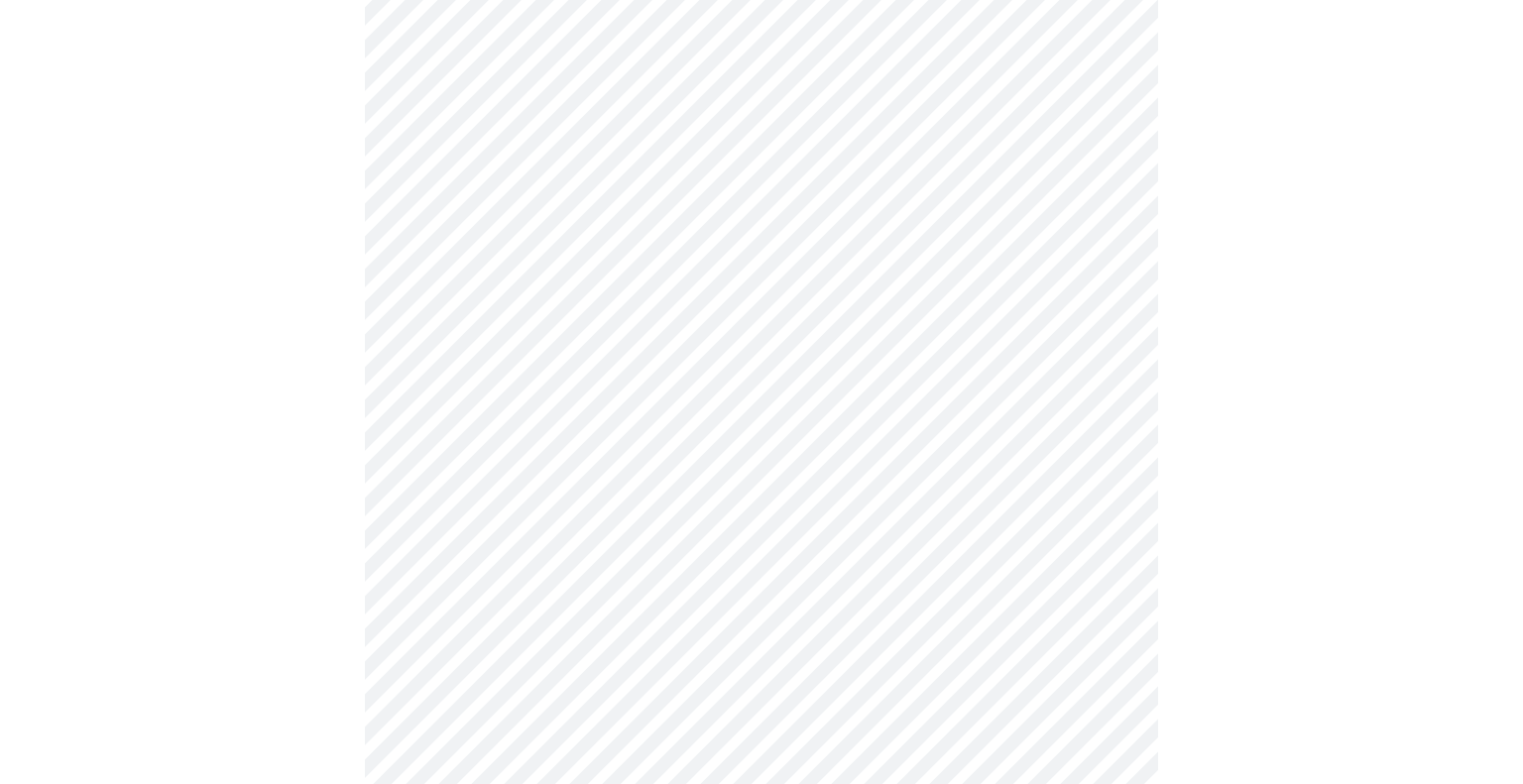 click on "MyMenopauseRx Appointments Messaging Labs Uploads Medications Community Refer a Friend Hi [FIRST] [LAST]    Intake Questions for Mon, Aug 4th 2025 @ 3:40pm-4:00pm 3  /  13 Settings Billing Invoices Log out" at bounding box center [762, 167] 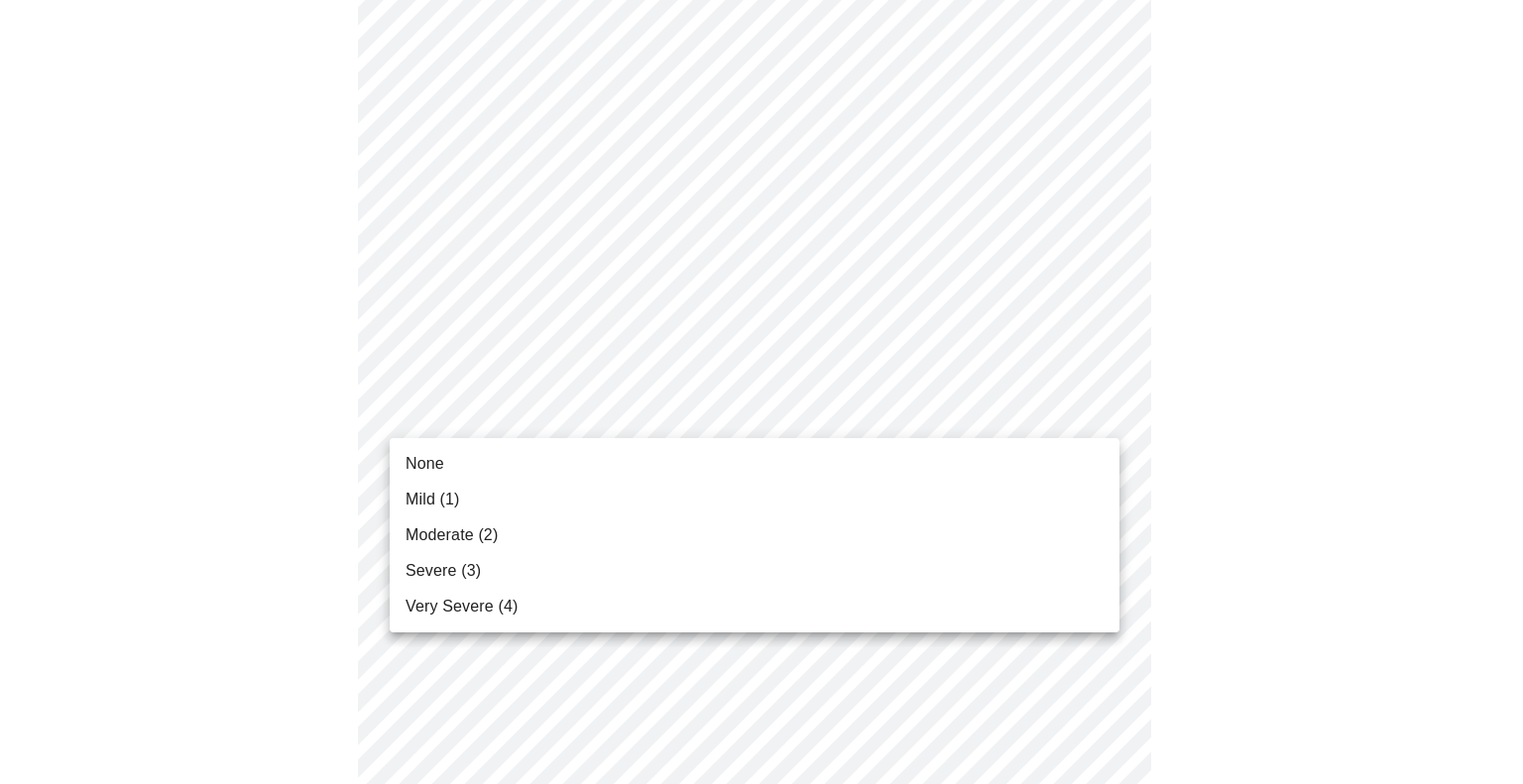click on "None" at bounding box center [424, 464] 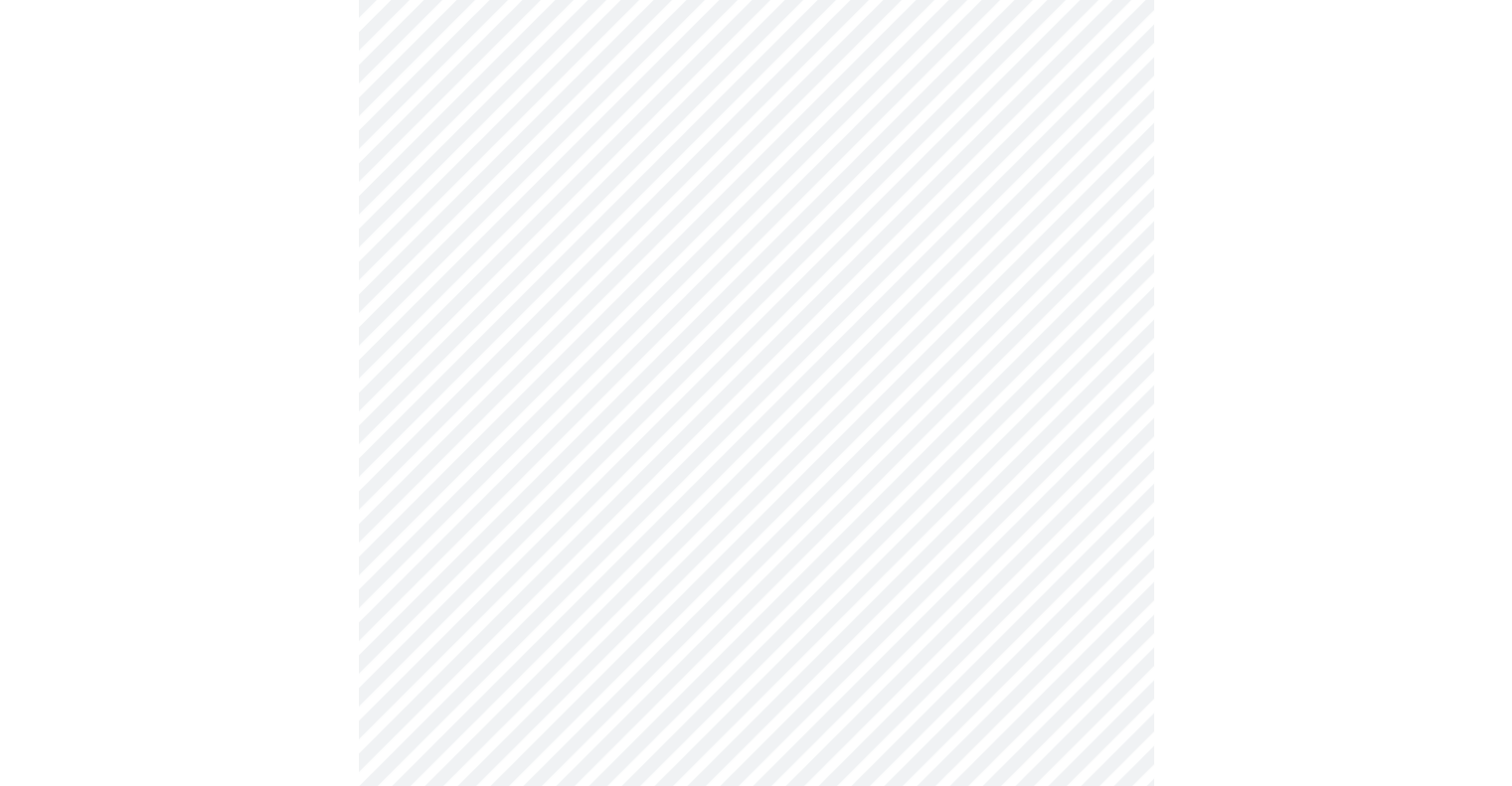 scroll, scrollTop: 1263, scrollLeft: 0, axis: vertical 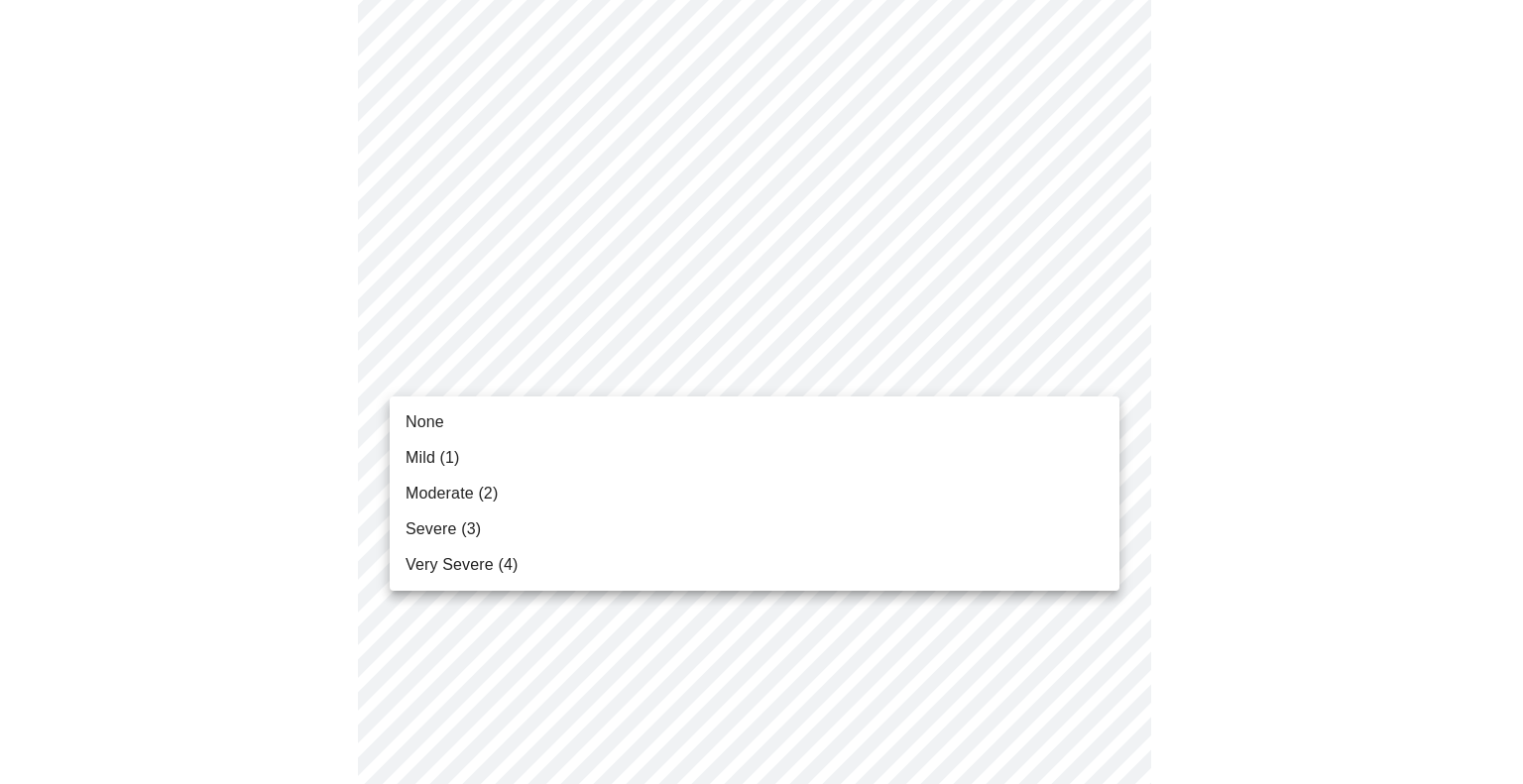 click on "MyMenopauseRx Appointments Messaging Labs Uploads Medications Community Refer a Friend Hi [FIRST] [LAST]    Intake Questions for Mon, Aug 4th 2025 @ 3:40pm-4:00pm 3  /  13 Settings Billing Invoices Log out None Mild (1) Moderate (2) Severe (3) Very Severe (4)" at bounding box center (762, -46) 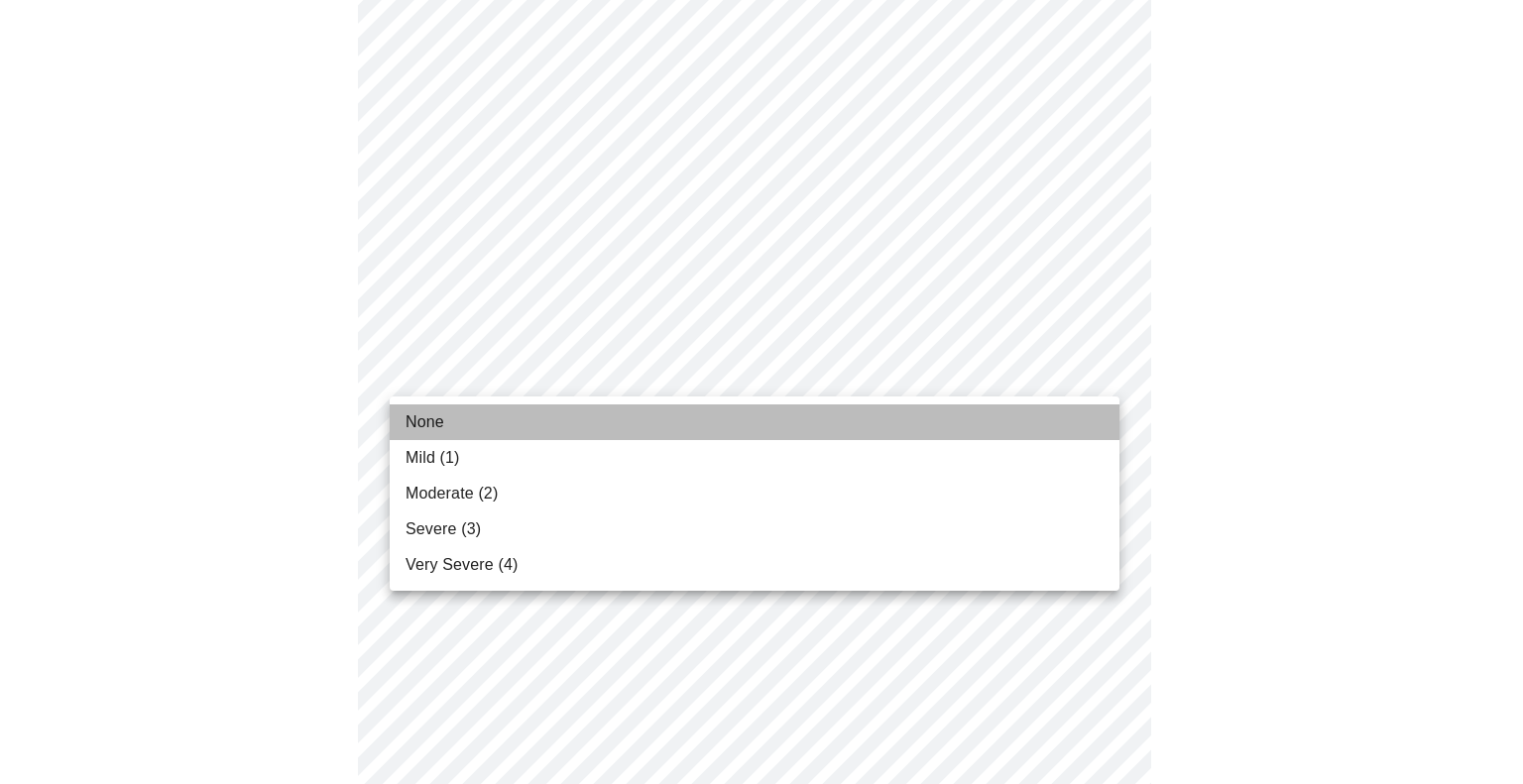 click on "None" at bounding box center [755, 422] 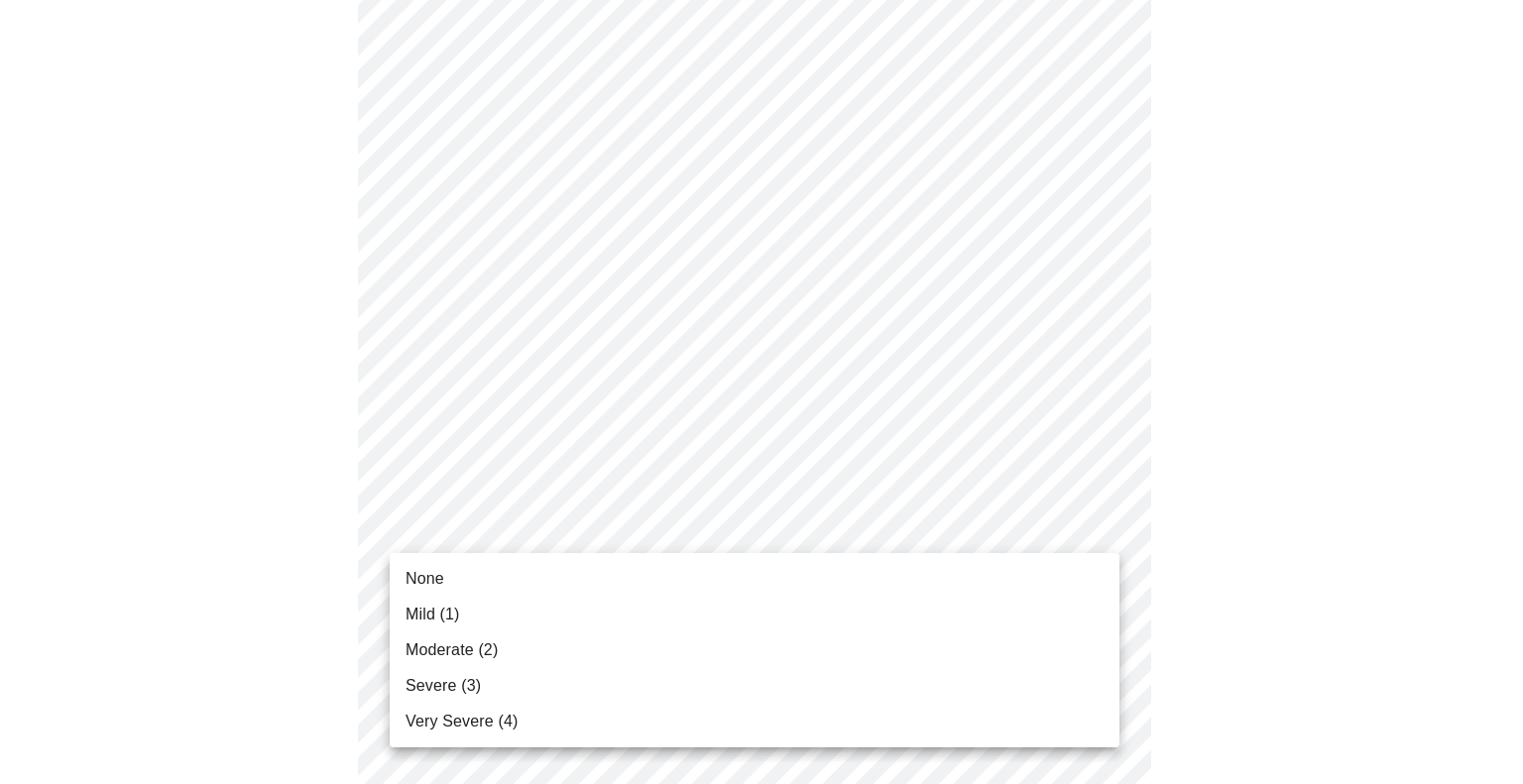 click on "MyMenopauseRx Appointments Messaging Labs Uploads Medications Community Refer a Friend Hi [FIRST] [LAST]    Intake Questions for Mon, Aug 4th 2025 @ 3:40pm-4:00pm 3  /  13 Settings Billing Invoices Log out None Mild (1) Moderate (2) Severe (3) Very Severe (4)" at bounding box center [762, -59] 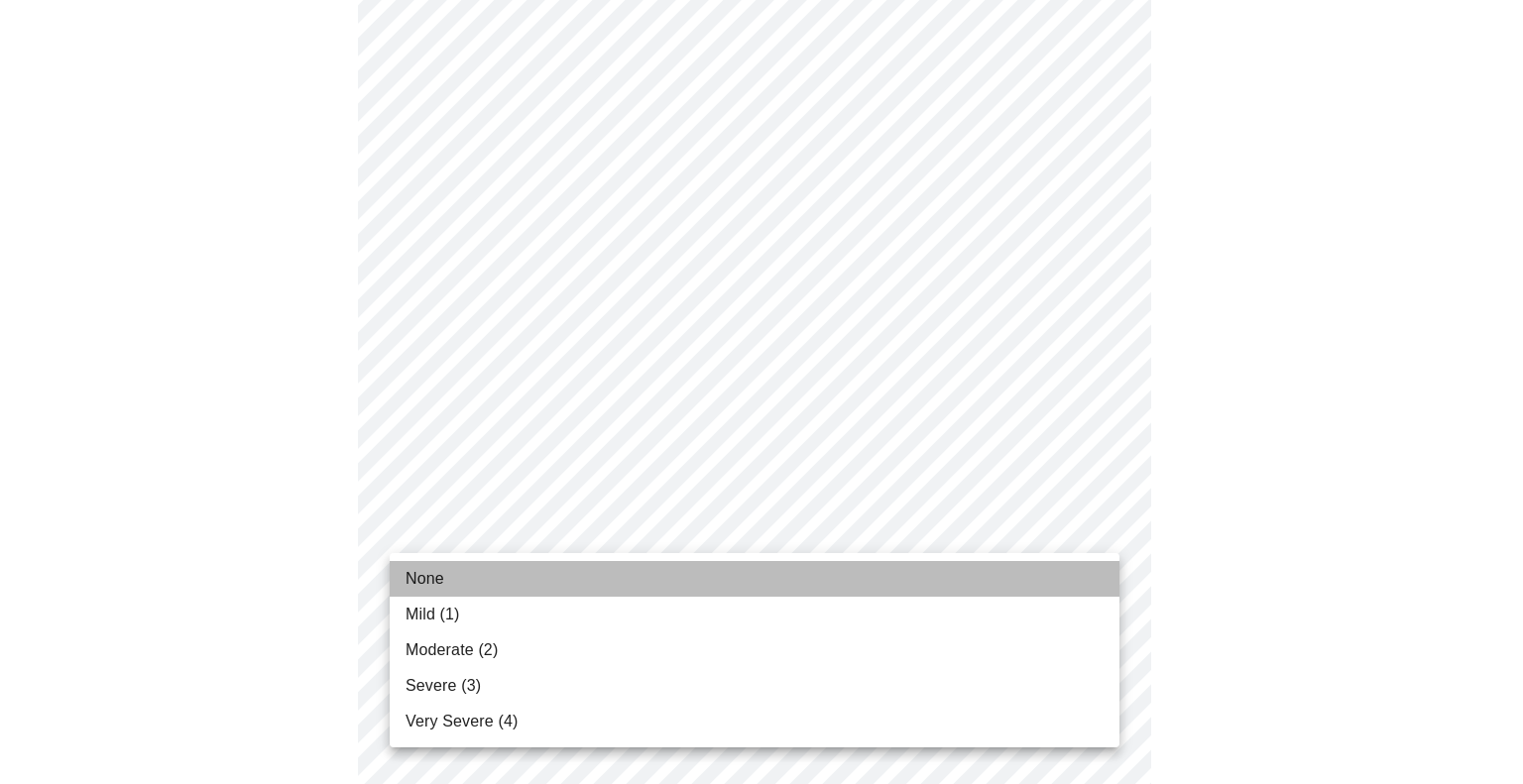 click on "None" at bounding box center [424, 579] 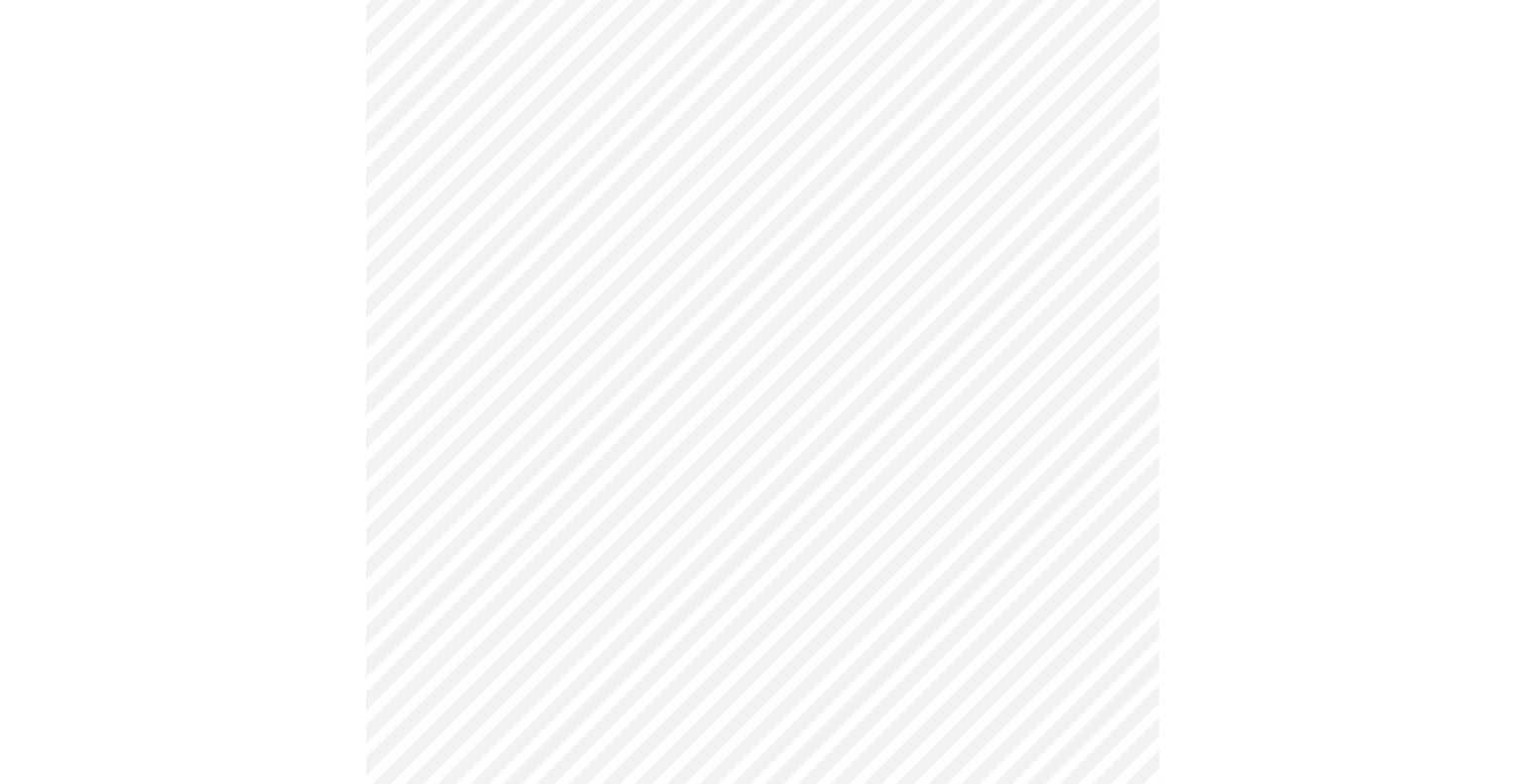 scroll, scrollTop: 1574, scrollLeft: 0, axis: vertical 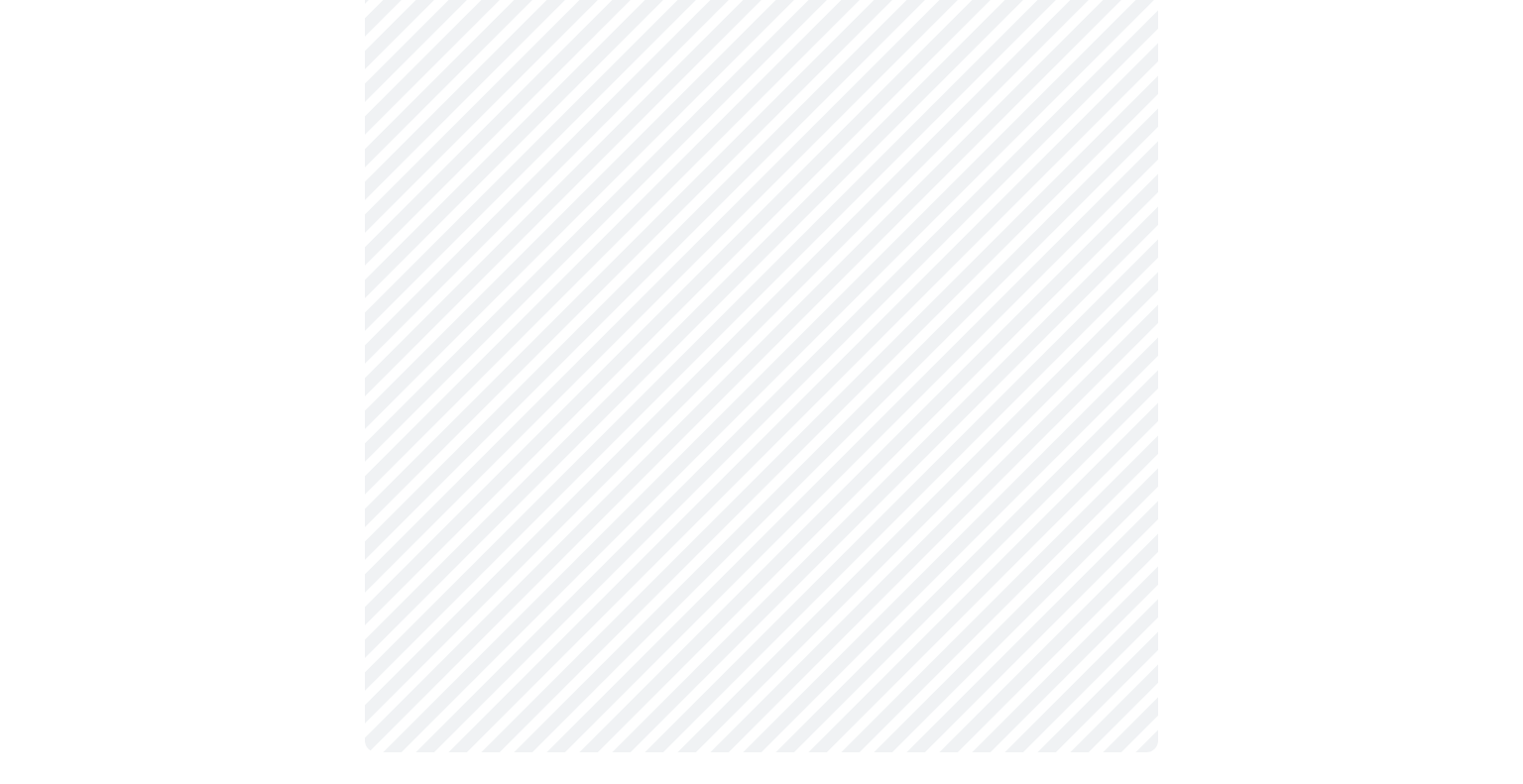 click on "MyMenopauseRx Appointments Messaging Labs Uploads Medications Community Refer a Friend Hi [FIRST] [LAST]    Intake Questions for Mon, Aug 4th 2025 @ 3:40pm-4:00pm 3  /  13 Settings Billing Invoices Log out" at bounding box center [762, -388] 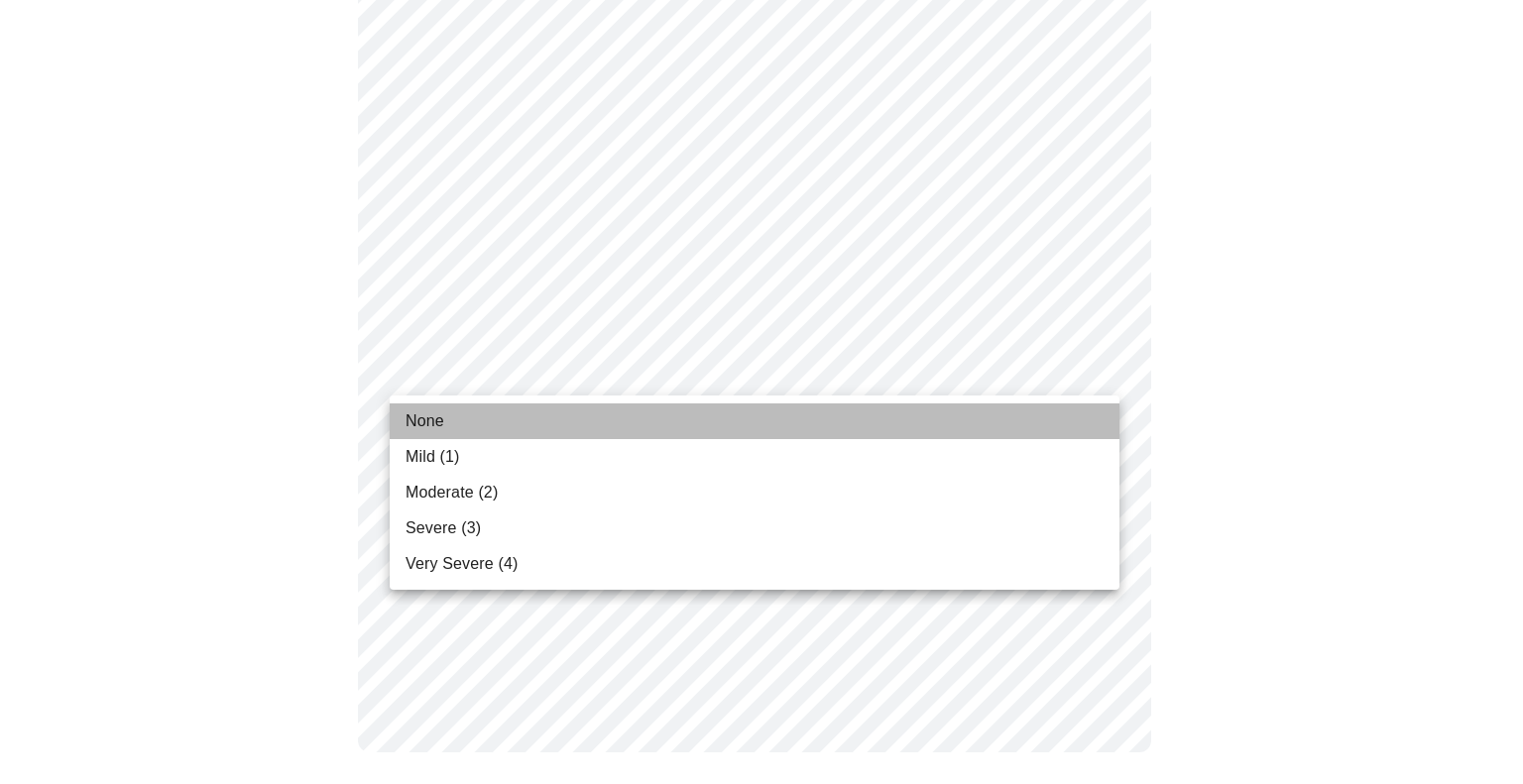 click on "None" at bounding box center [424, 421] 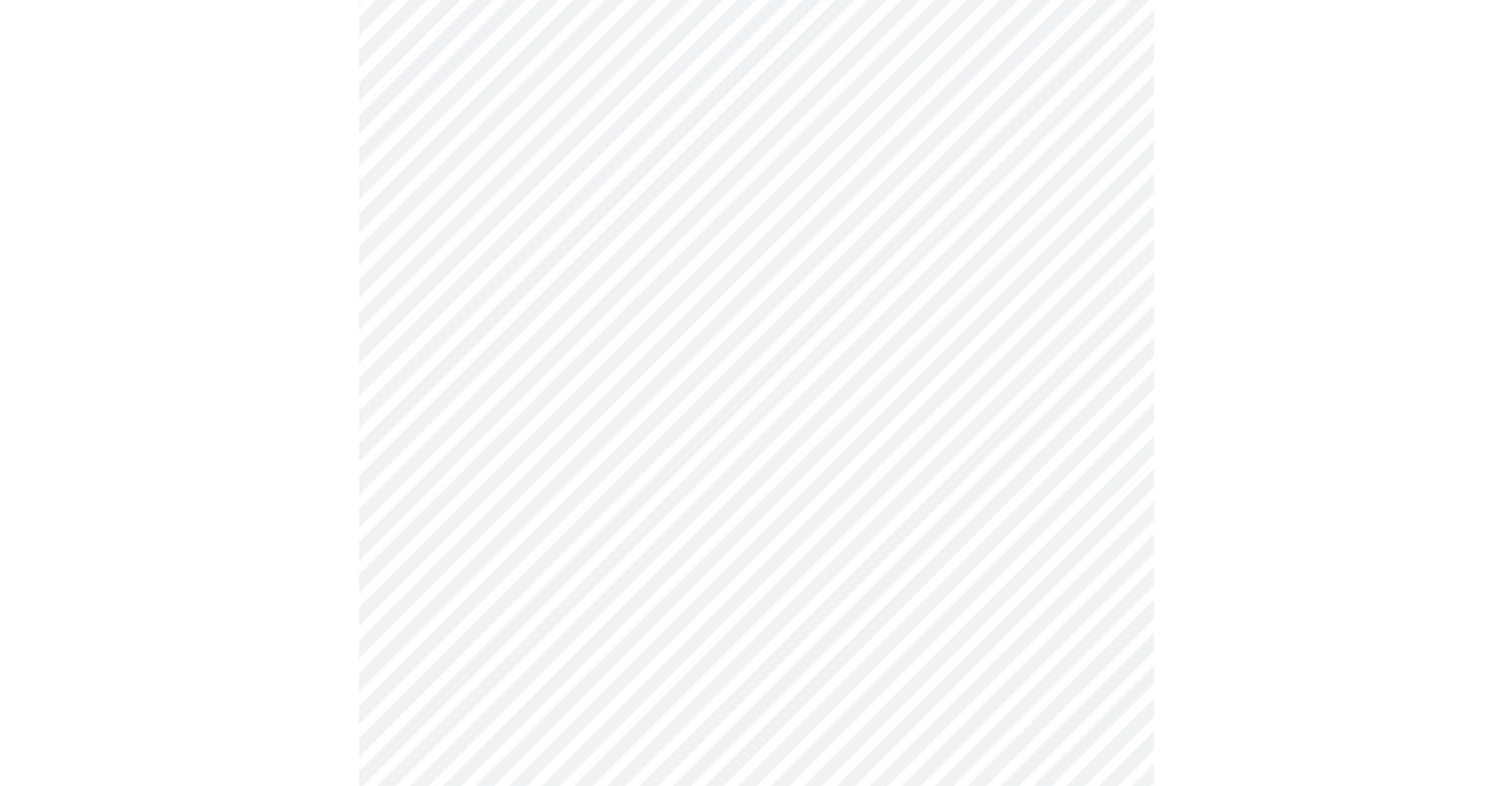 scroll, scrollTop: 795, scrollLeft: 0, axis: vertical 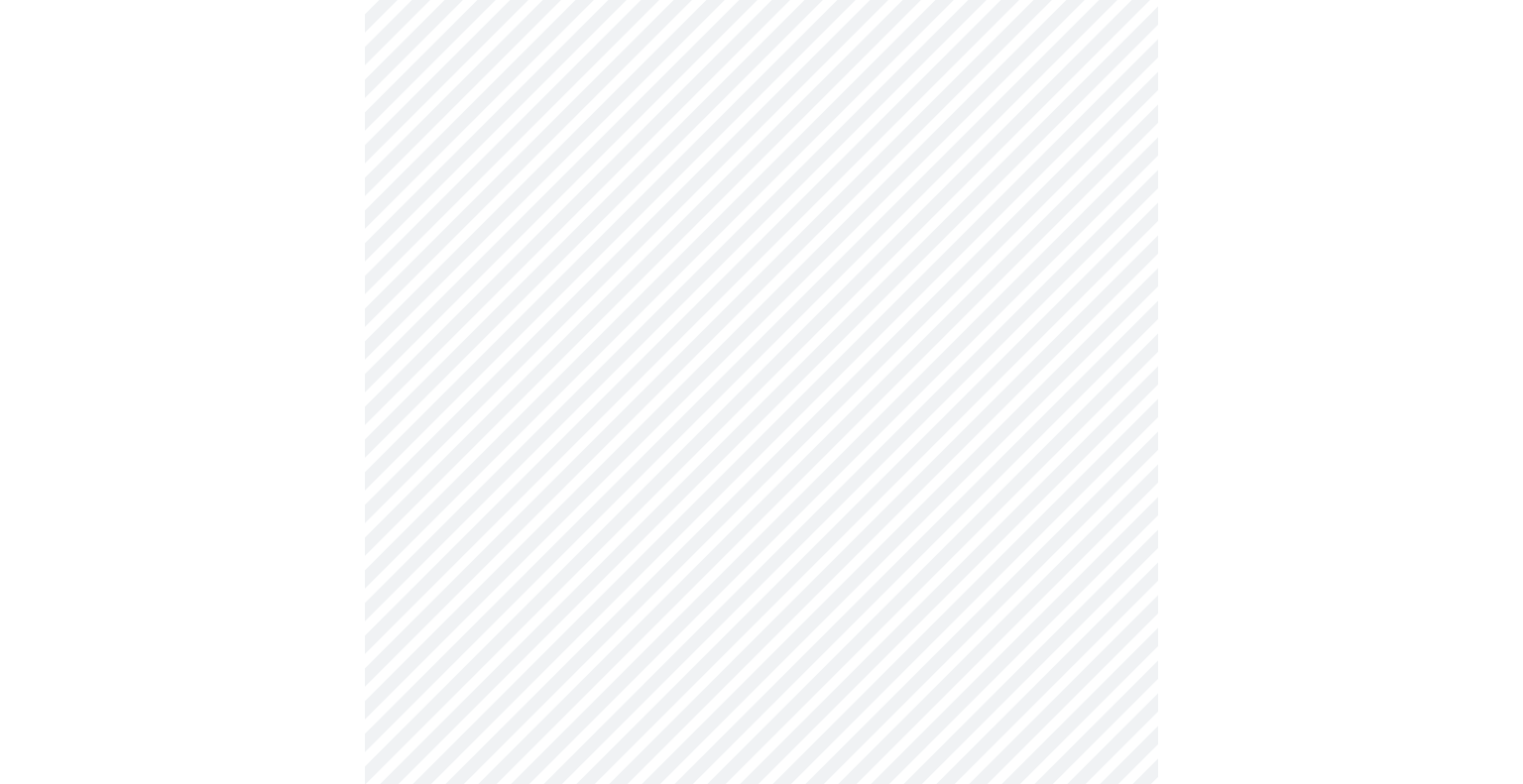 click on "MyMenopauseRx Appointments Messaging Labs Uploads Medications Community Refer a Friend Hi [FIRST] [LAST]    Intake Questions for Mon, Aug 4th 2025 @ 3:40pm-4:00pm 4  /  13 Settings Billing Invoices Log out" at bounding box center (762, 152) 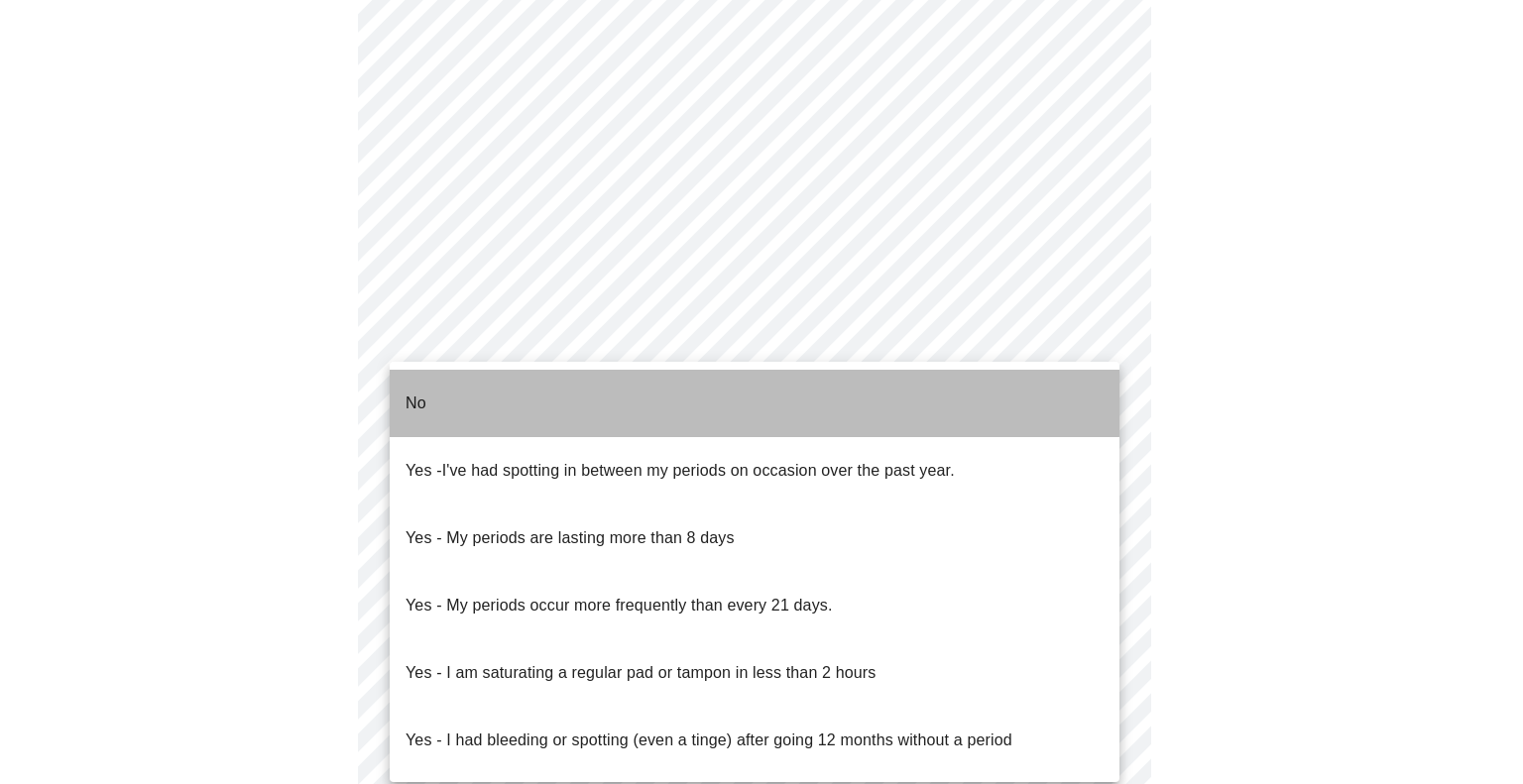 drag, startPoint x: 431, startPoint y: 384, endPoint x: 427, endPoint y: 393, distance: 9.848858 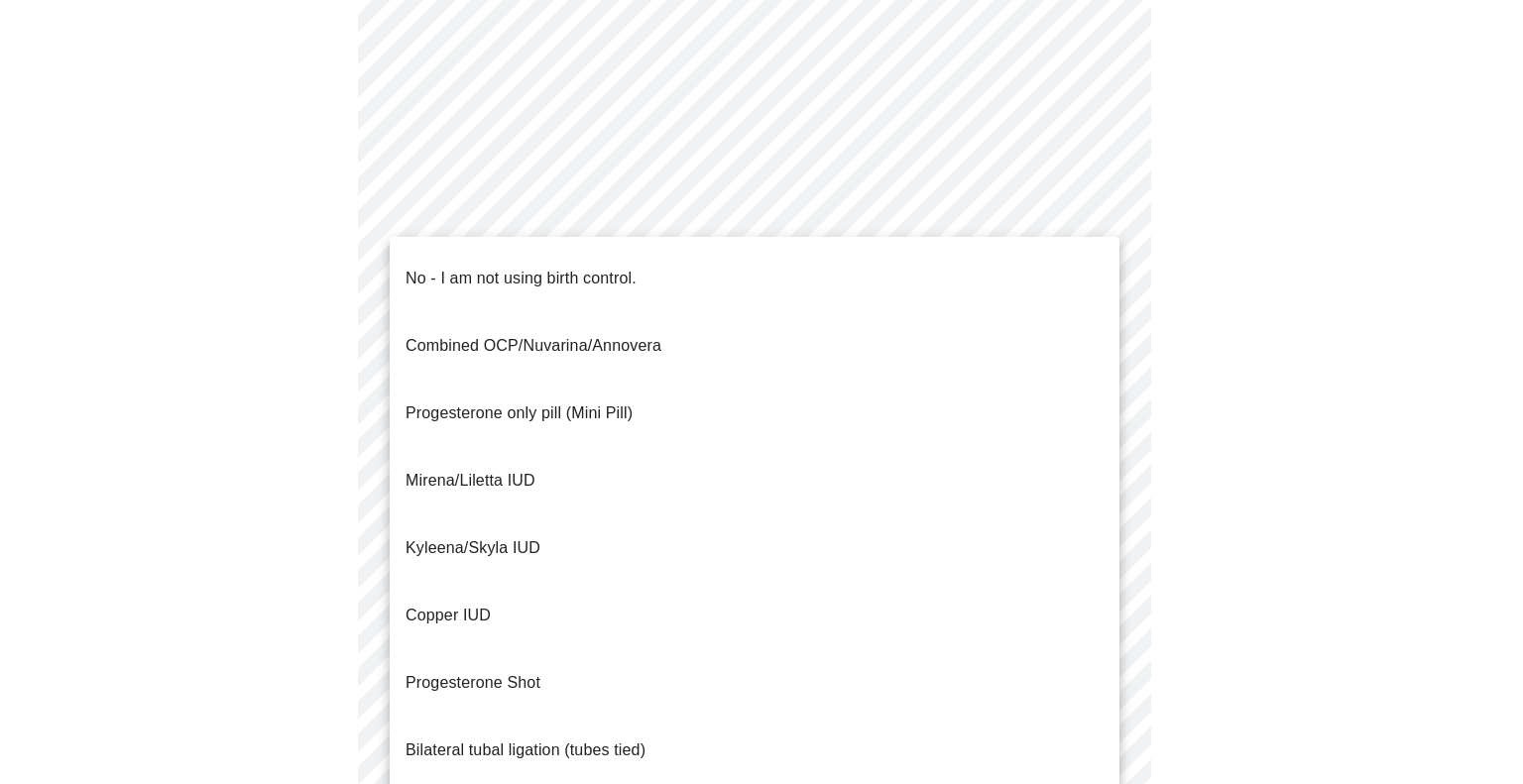 click on "MyMenopauseRx Appointments Messaging Labs Uploads Medications Community Refer a Friend Hi [FIRST] [LAST]    Intake Questions for Mon, Aug 4th 2025 @ 3:40pm-4:00pm 4  /  13 Settings Billing Invoices Log out I don't have an IUD.
Copper - inserted less than 10 years ago.
Mirena/Liletta inserted less than 5 years ago.
Mirena/Liletta inserted more than 5 years ago.
Kyleena, inserted more than 5 years ago." at bounding box center [762, 146] 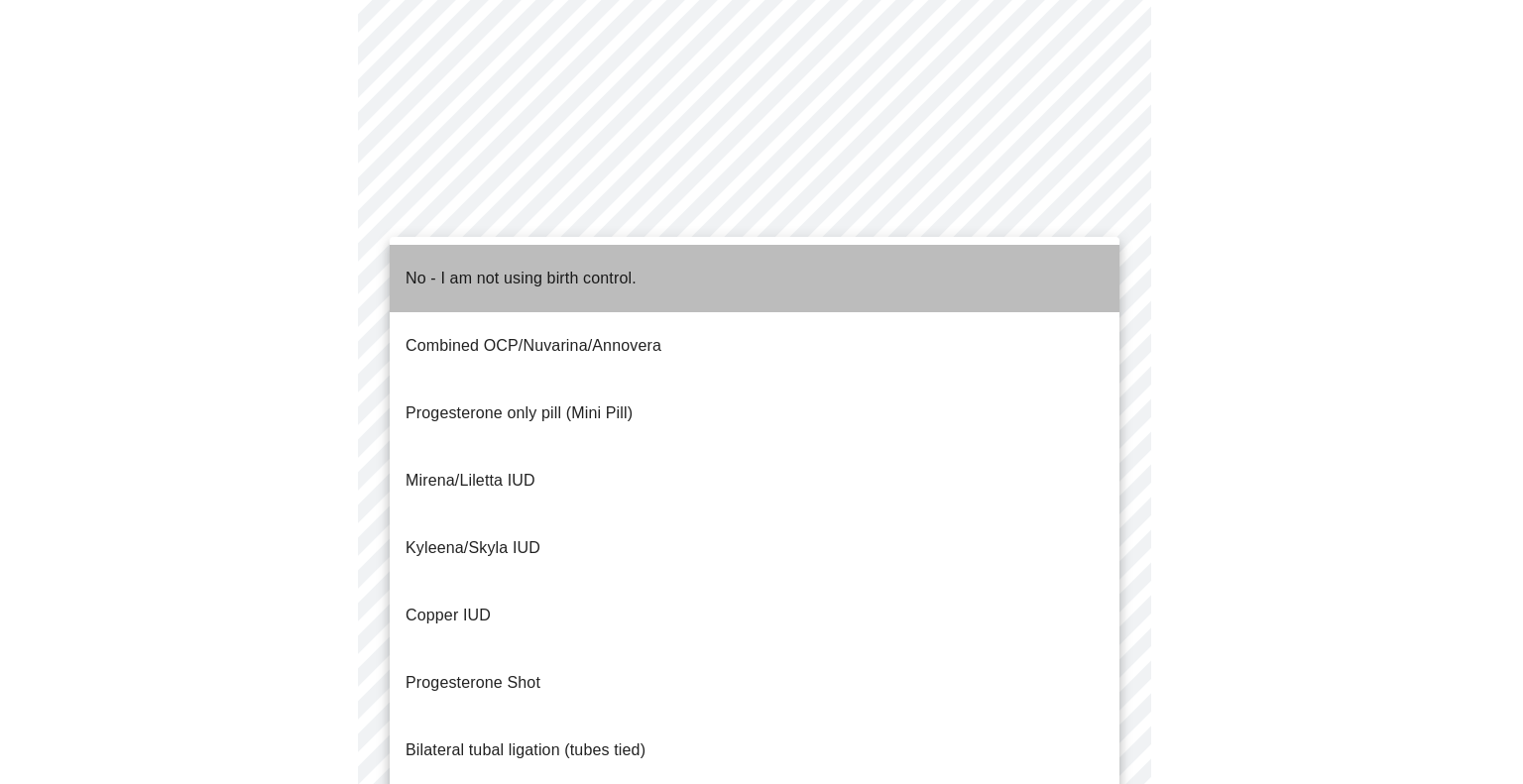 click on "No - I am not using birth control." at bounding box center [521, 279] 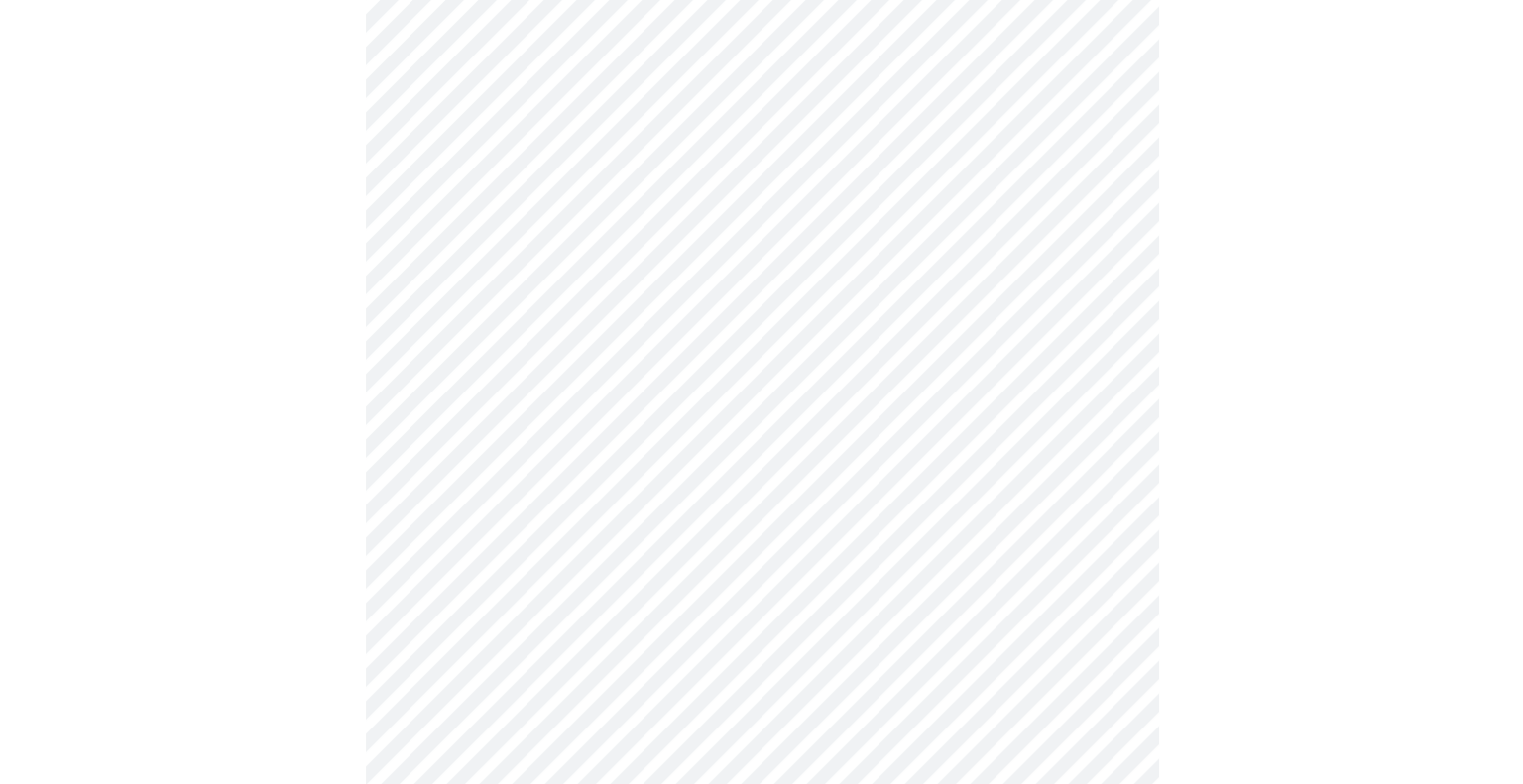 scroll, scrollTop: 1066, scrollLeft: 0, axis: vertical 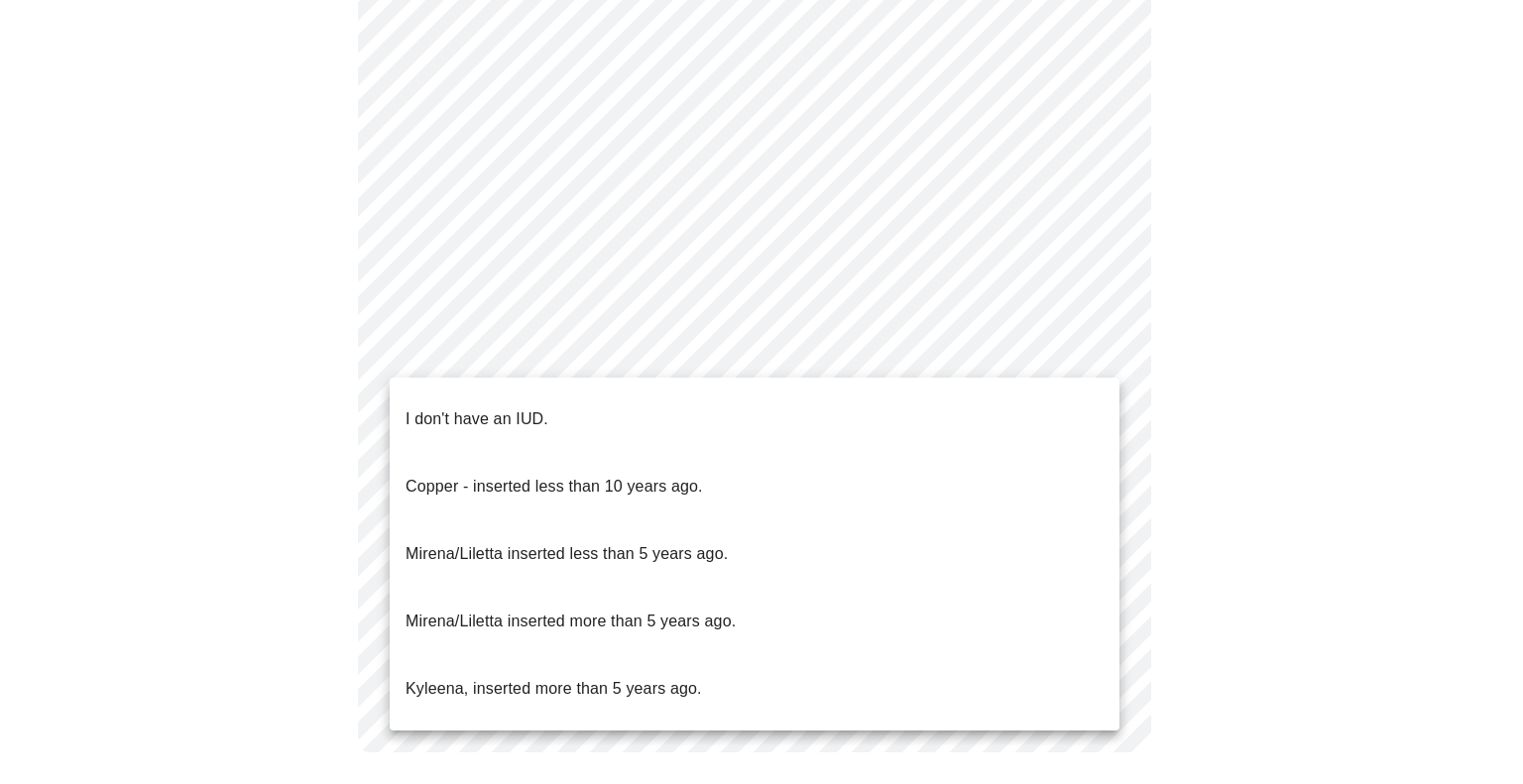 click on "MyMenopauseRx Appointments Messaging Labs Uploads Medications Community Refer a Friend Hi [FIRST] [LAST]    Intake Questions for Mon, Aug 4th 2025 @ 3:40pm-4:00pm 4  /  13 Settings Billing Invoices Log out I don't have an IUD.
Copper - inserted less than 10 years ago.
Mirena/Liletta inserted less than 5 years ago.
Mirena/Liletta inserted more than 5 years ago.
Kyleena, inserted more than 5 years ago." at bounding box center (762, -134) 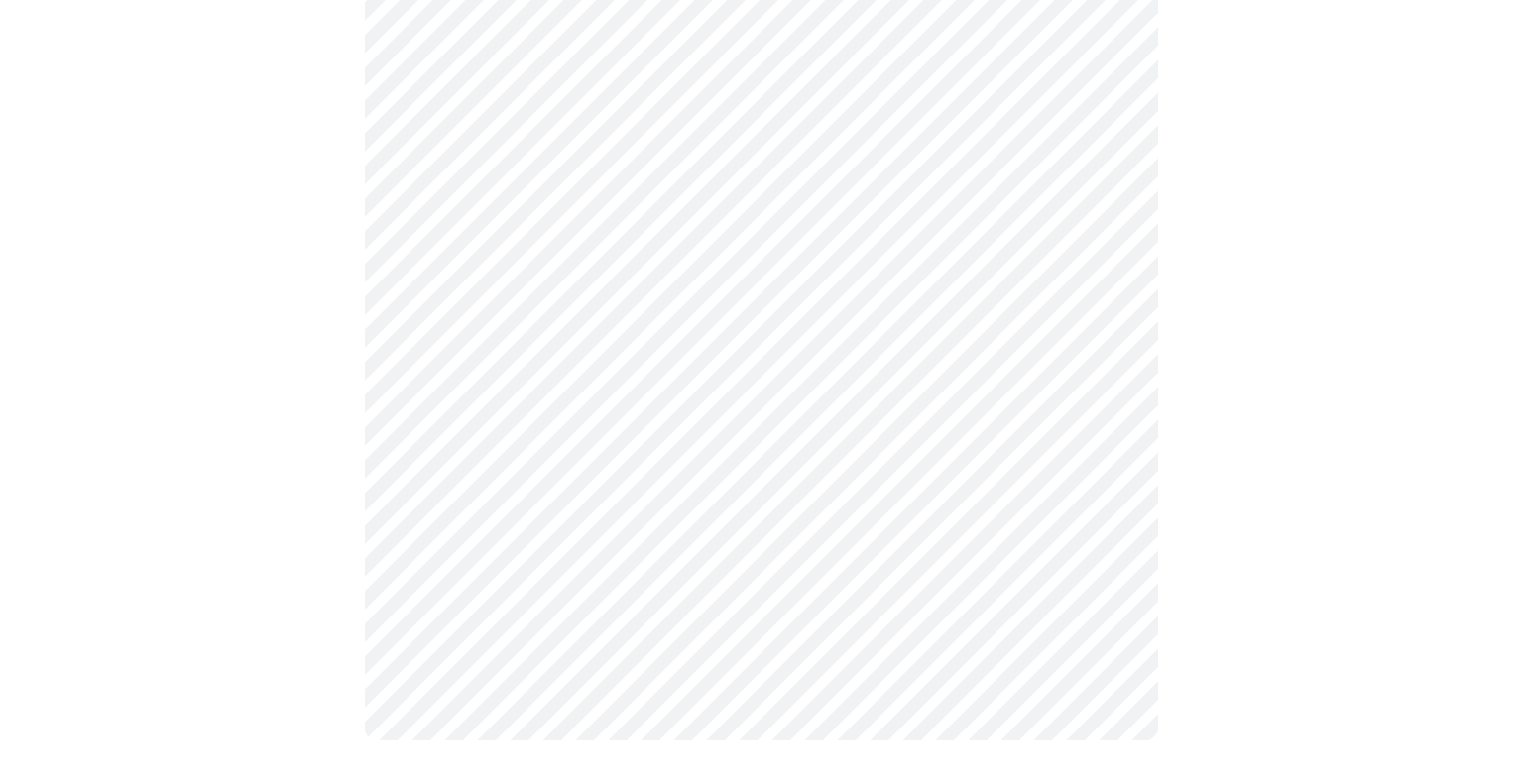 scroll, scrollTop: 1055, scrollLeft: 0, axis: vertical 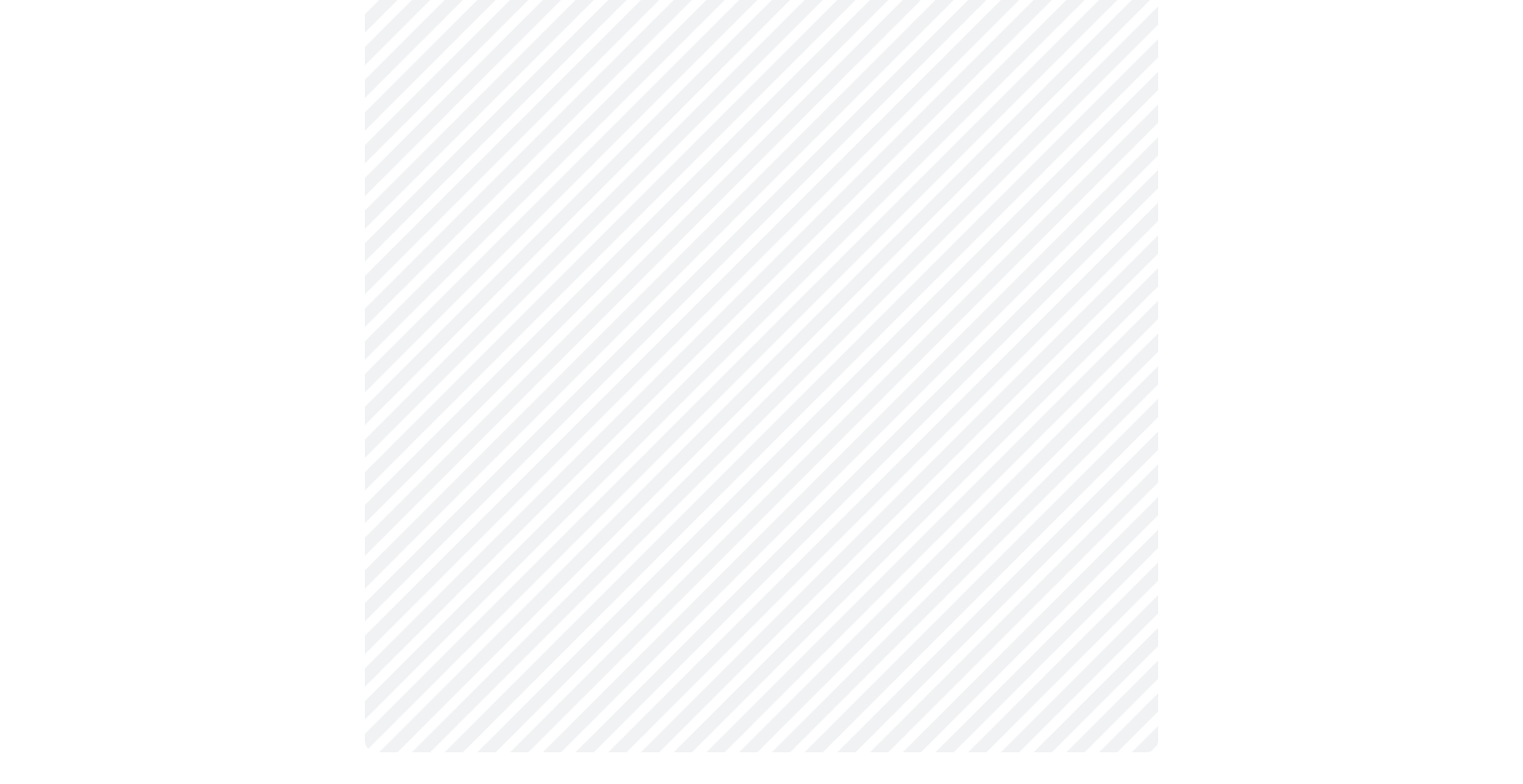 click on "MyMenopauseRx Appointments Messaging Labs Uploads Medications Community Refer a Friend Hi [FIRST] [LAST]    Intake Questions for Mon, Aug 4th 2025 @ 3:40pm-4:00pm 4  /  13 Settings Billing Invoices Log out" at bounding box center (762, -128) 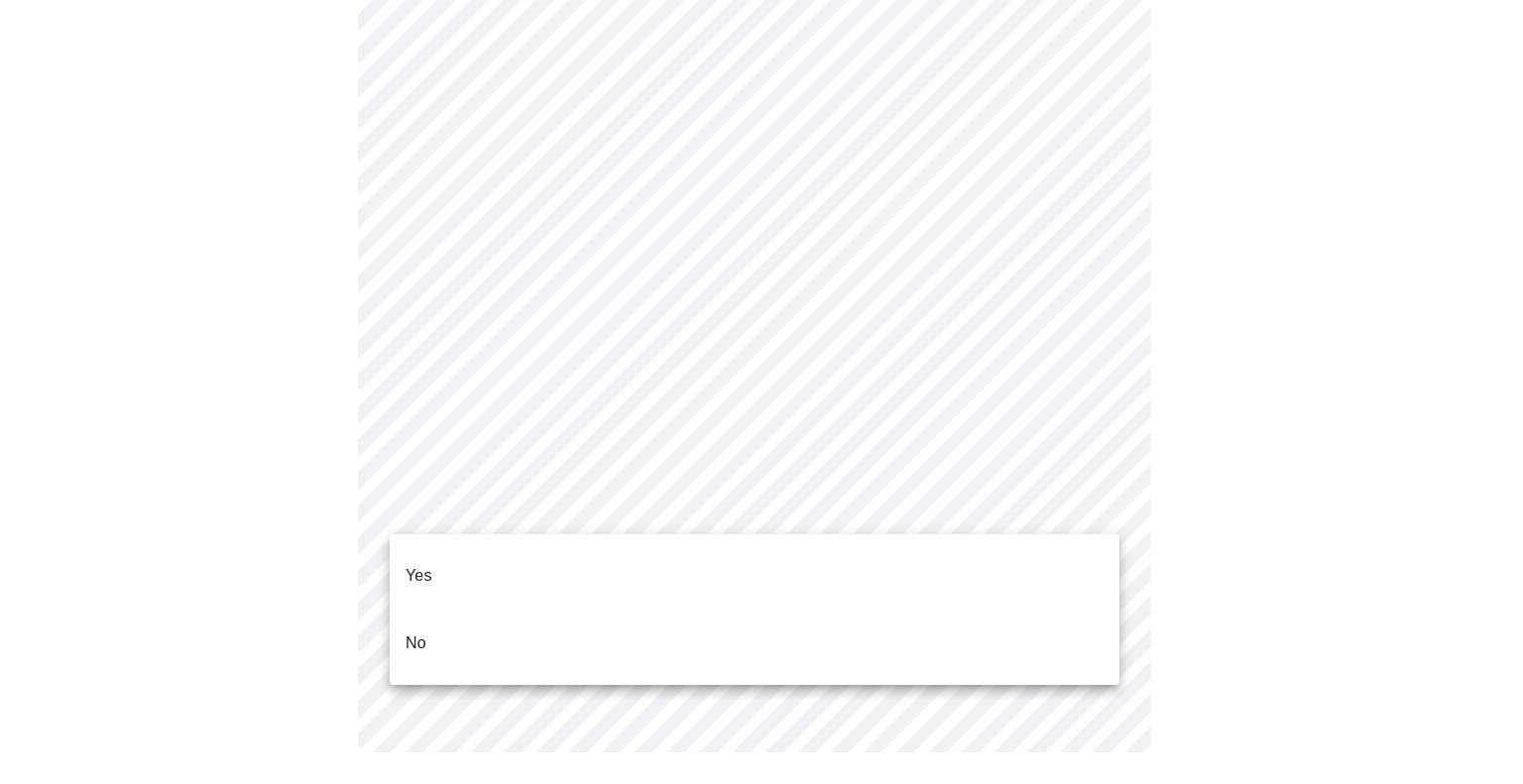 click on "Yes" at bounding box center (755, 576) 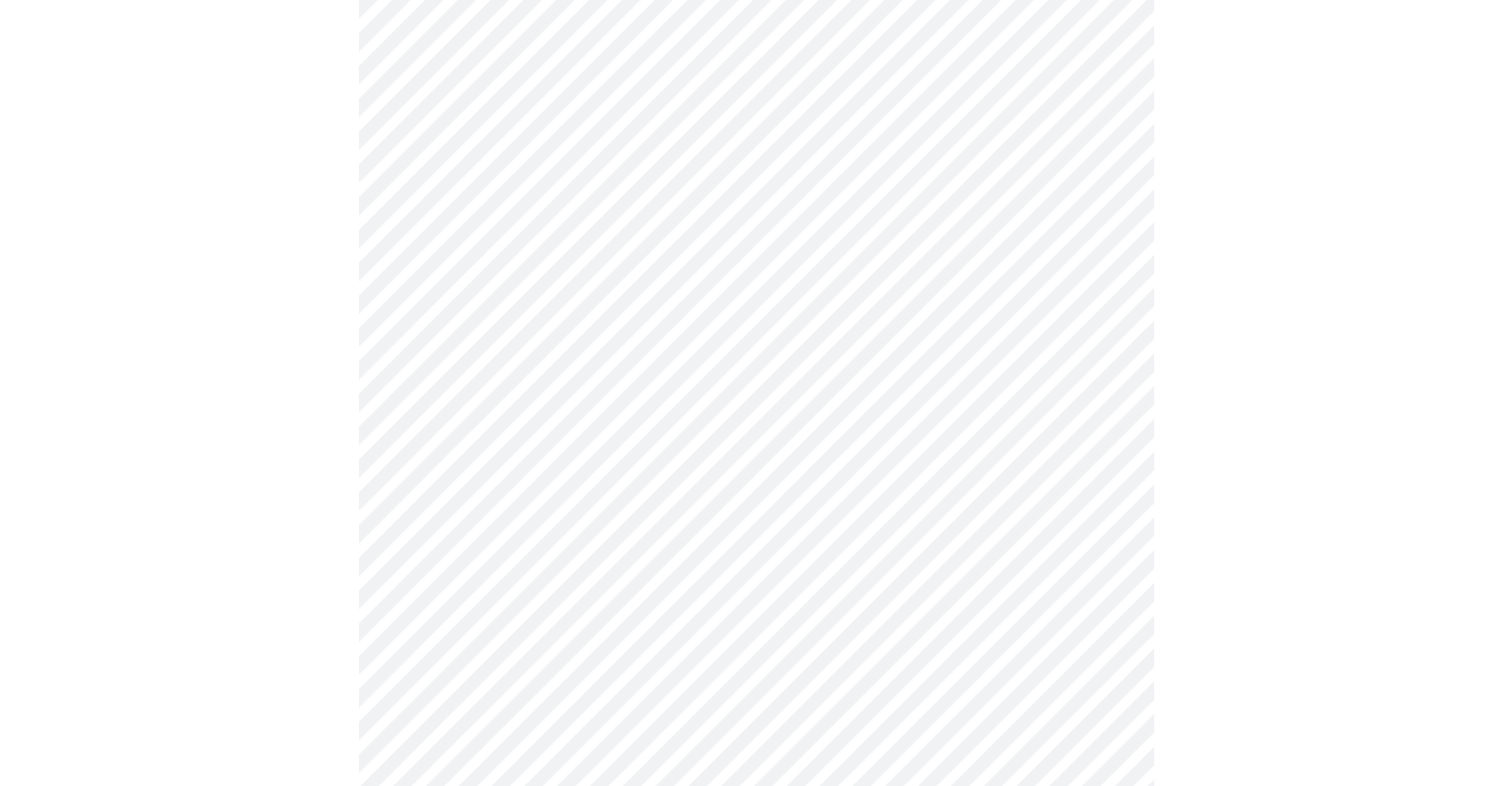 scroll, scrollTop: 5167, scrollLeft: 0, axis: vertical 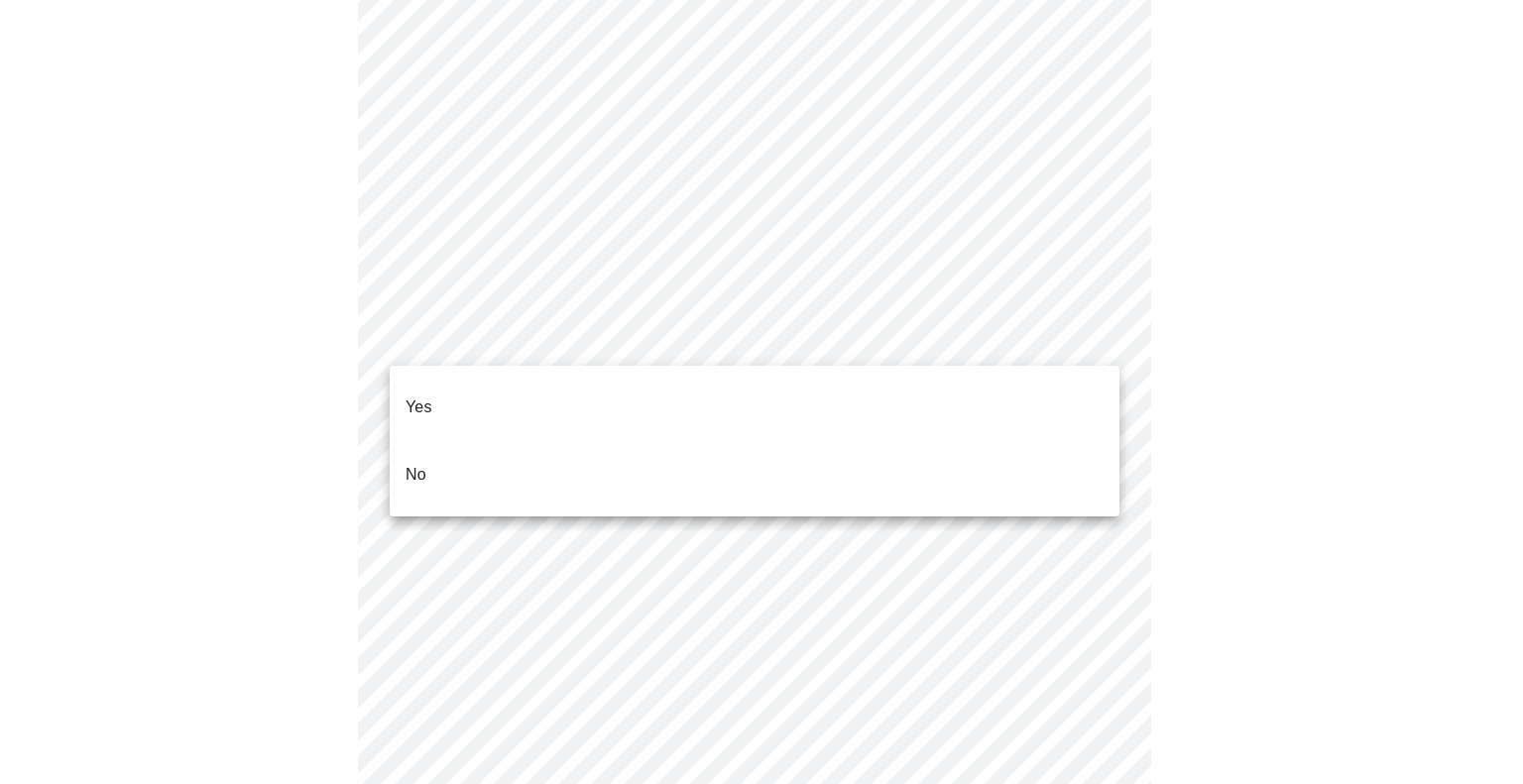 click on "MyMenopauseRx Appointments Messaging Labs Uploads Medications Community Refer a Friend Hi [FIRST] [LAST]    Intake Questions for Mon, Aug 4th 2025 @ 3:40pm-4:00pm 7  /  13 Settings Billing Invoices Log out Yes
No" at bounding box center (762, -1996) 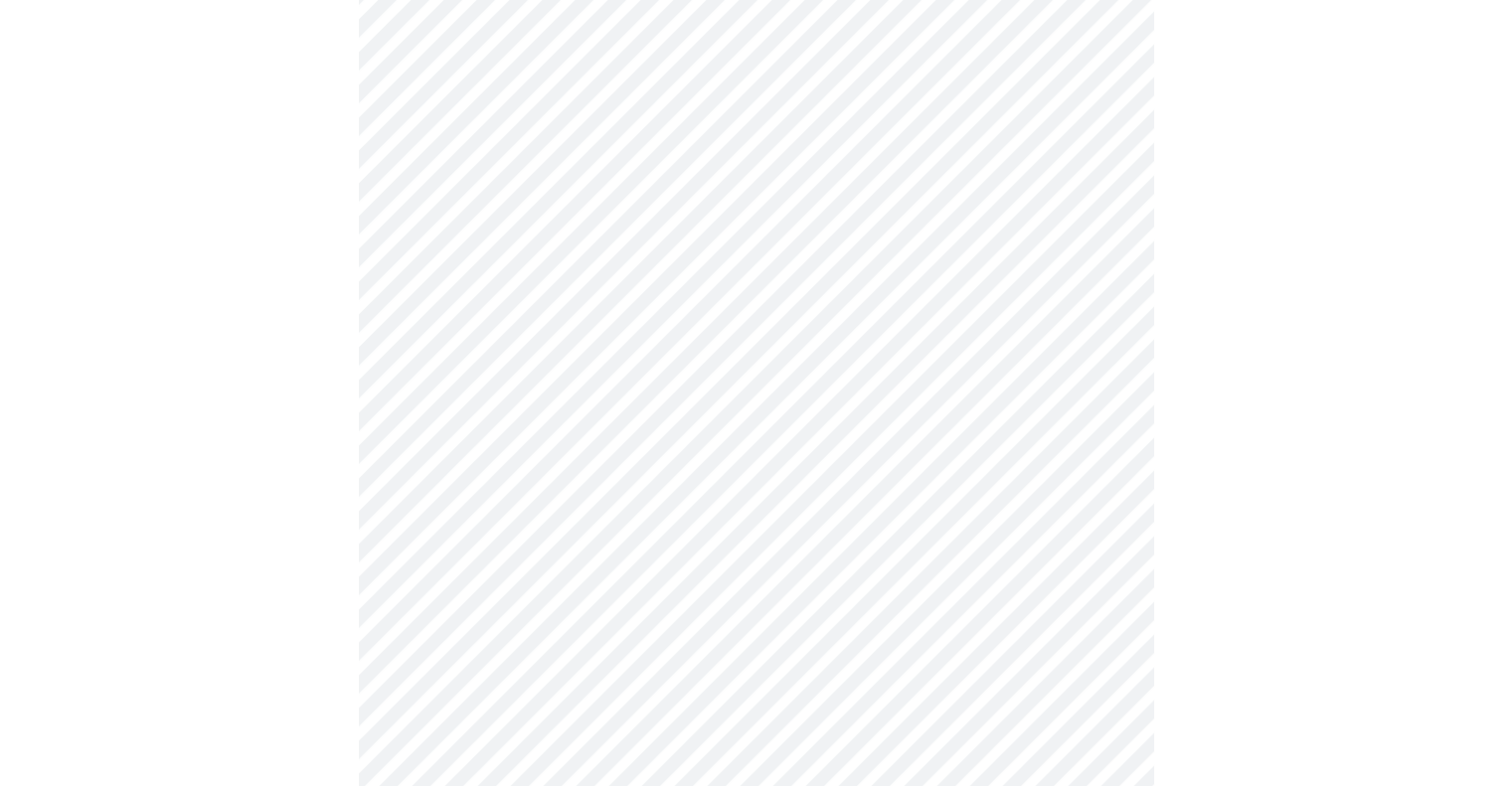 scroll, scrollTop: 1181, scrollLeft: 0, axis: vertical 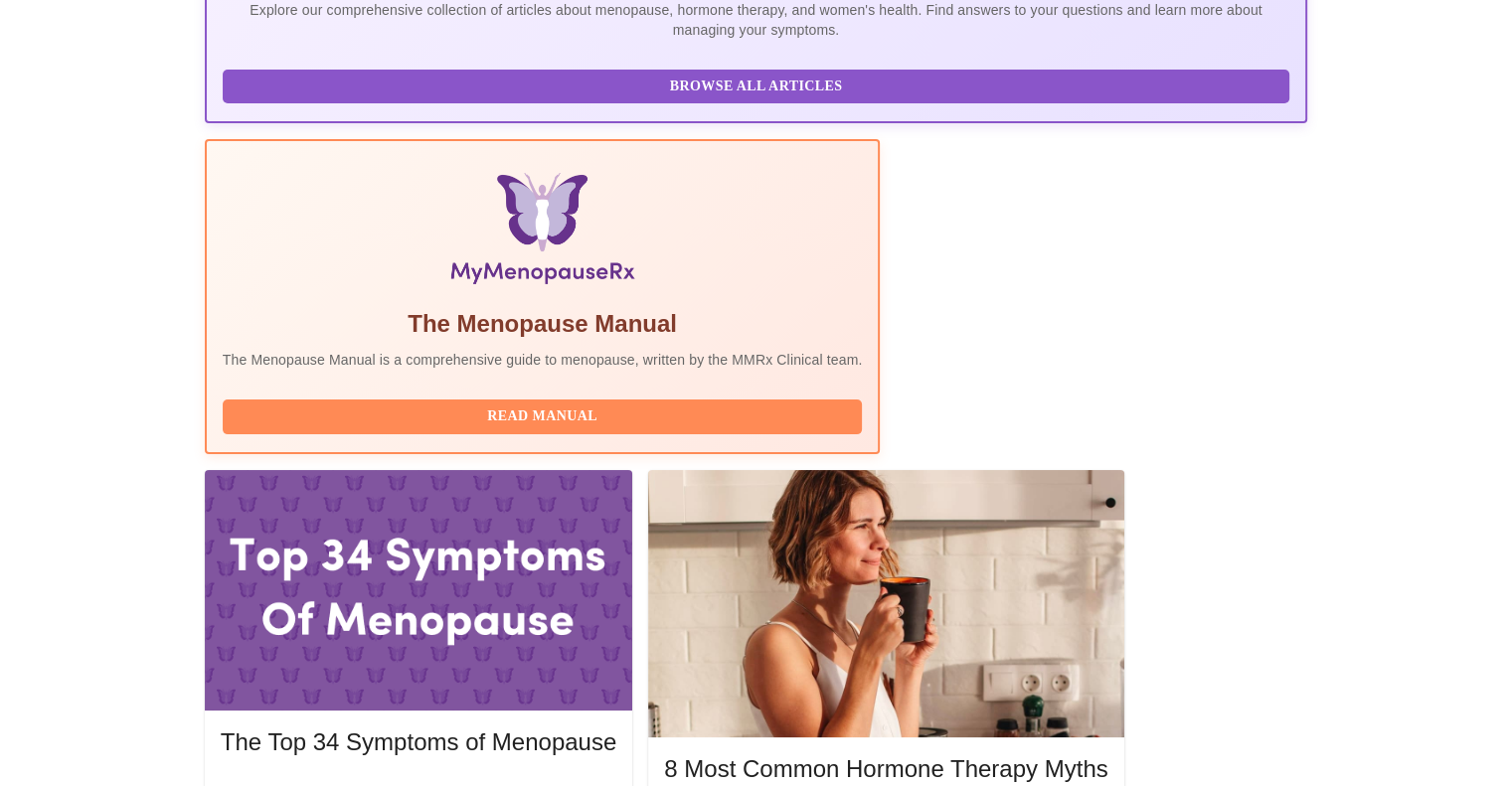 click on "Join Waiting Room" at bounding box center [1202, 2038] 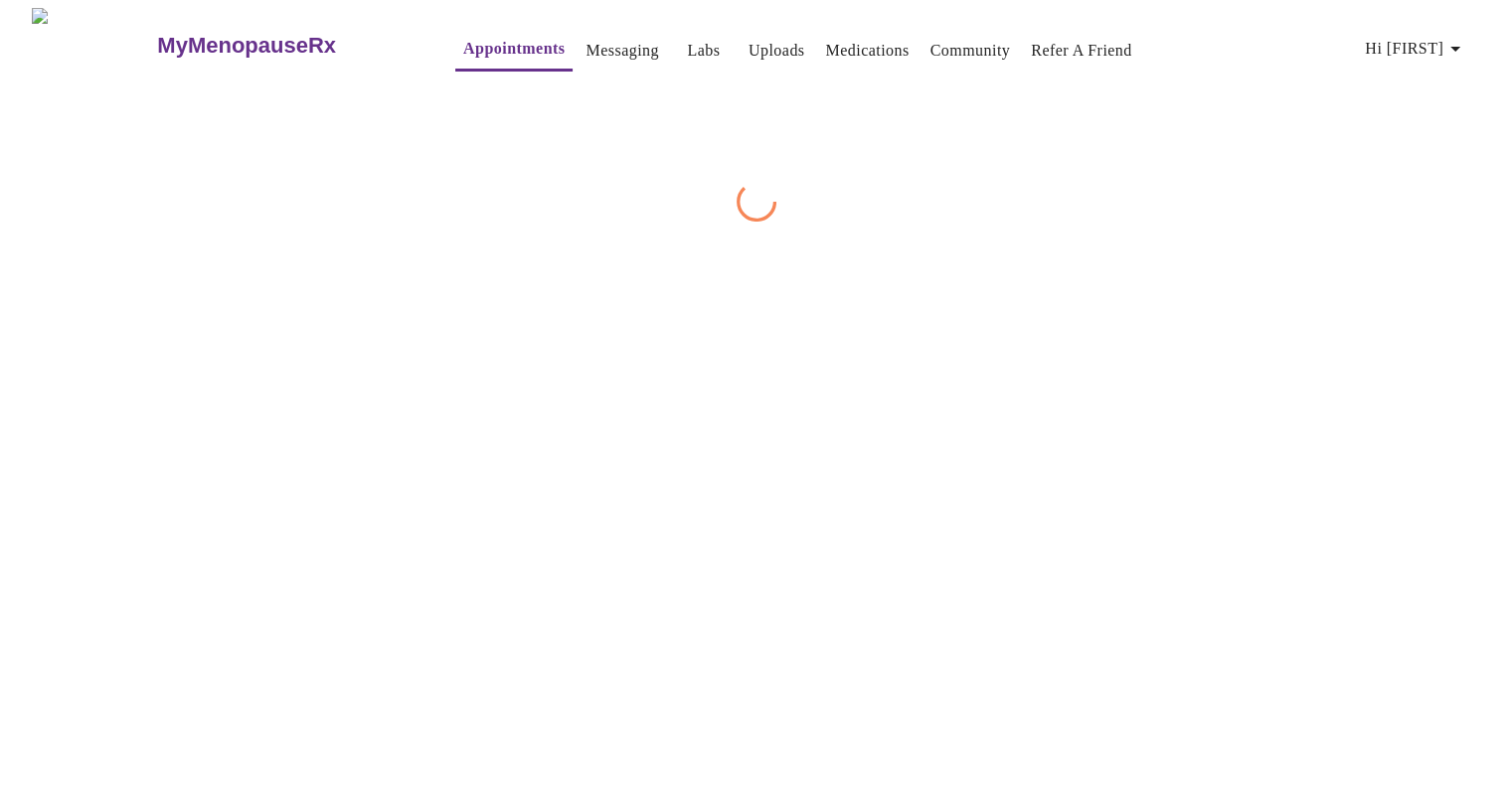 scroll, scrollTop: 0, scrollLeft: 0, axis: both 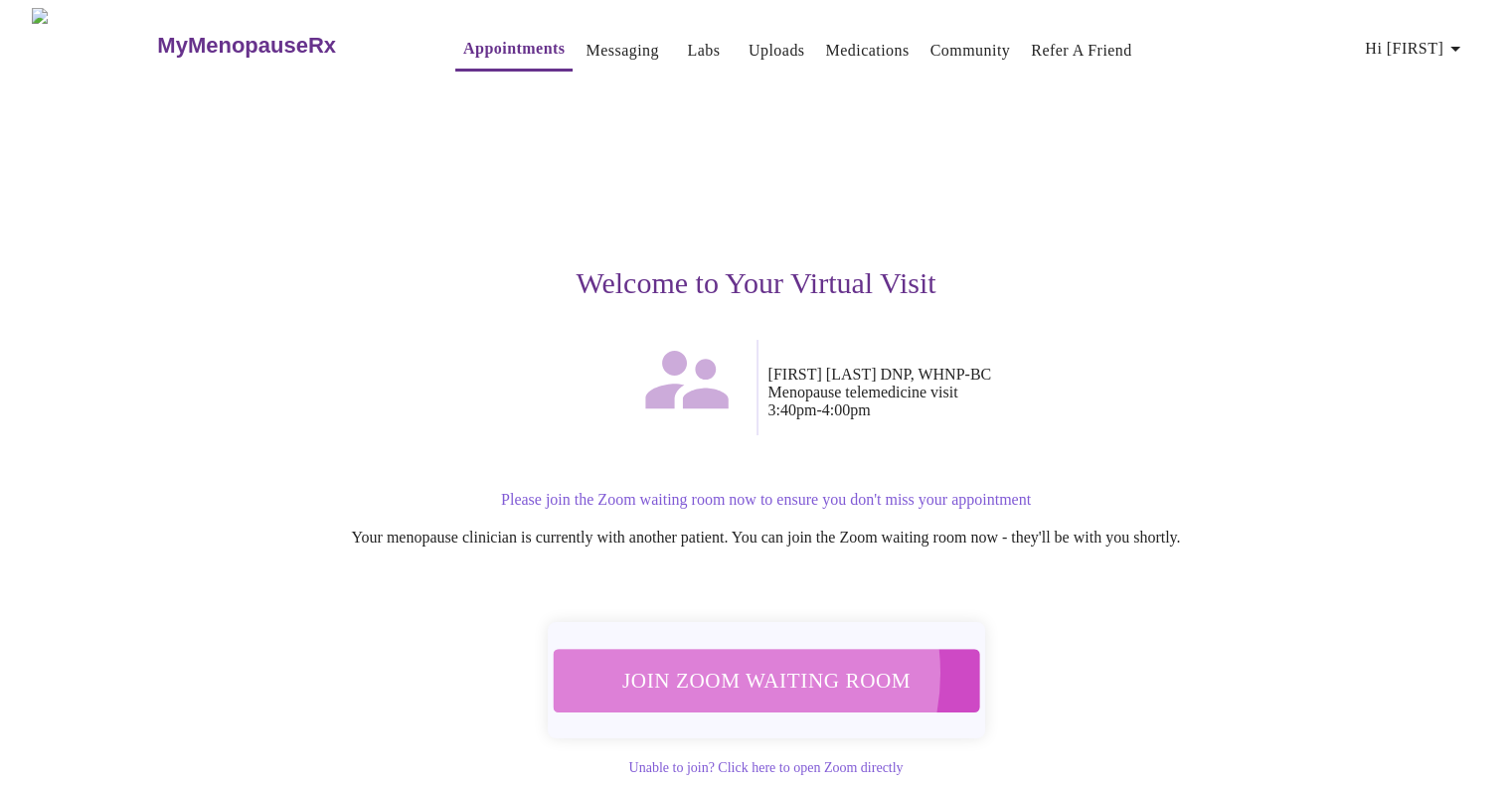 click on "Join Zoom Waiting Room" at bounding box center [765, 680] 